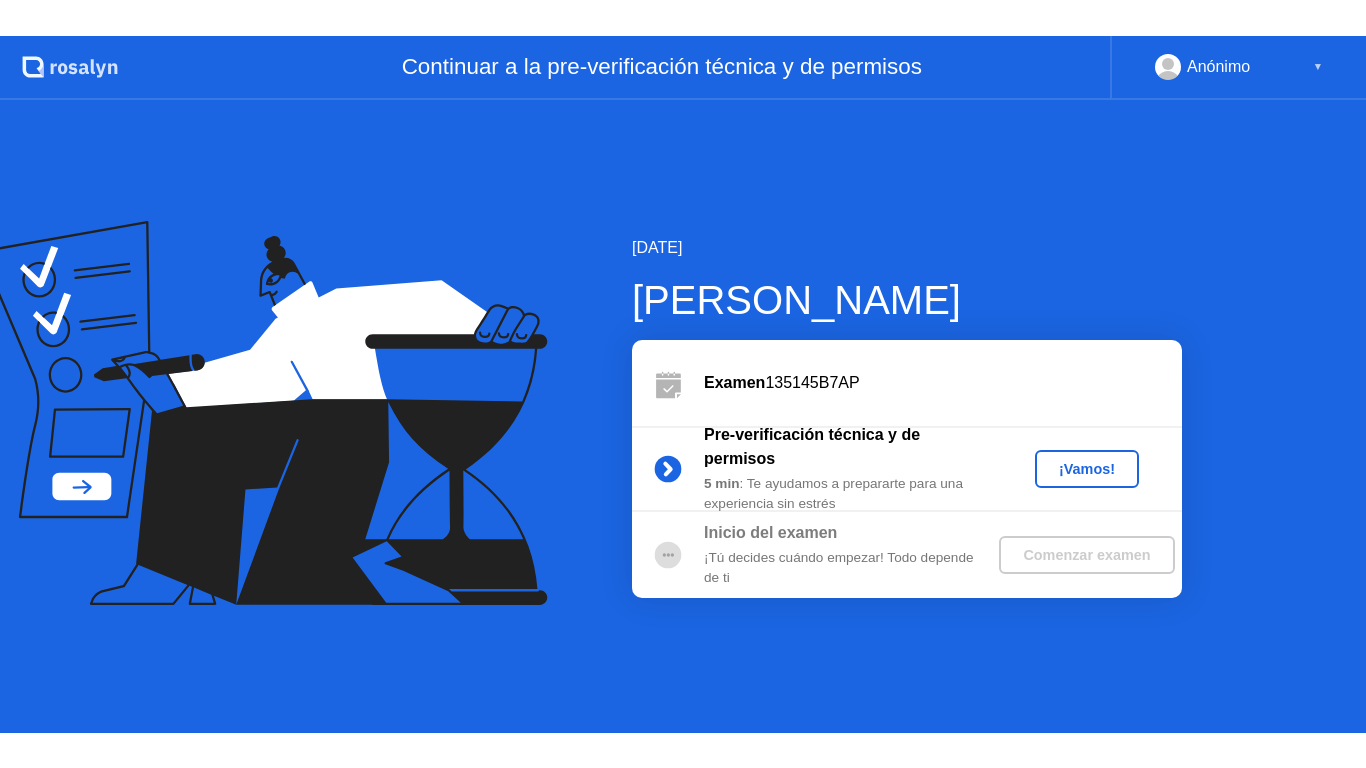 scroll, scrollTop: 0, scrollLeft: 0, axis: both 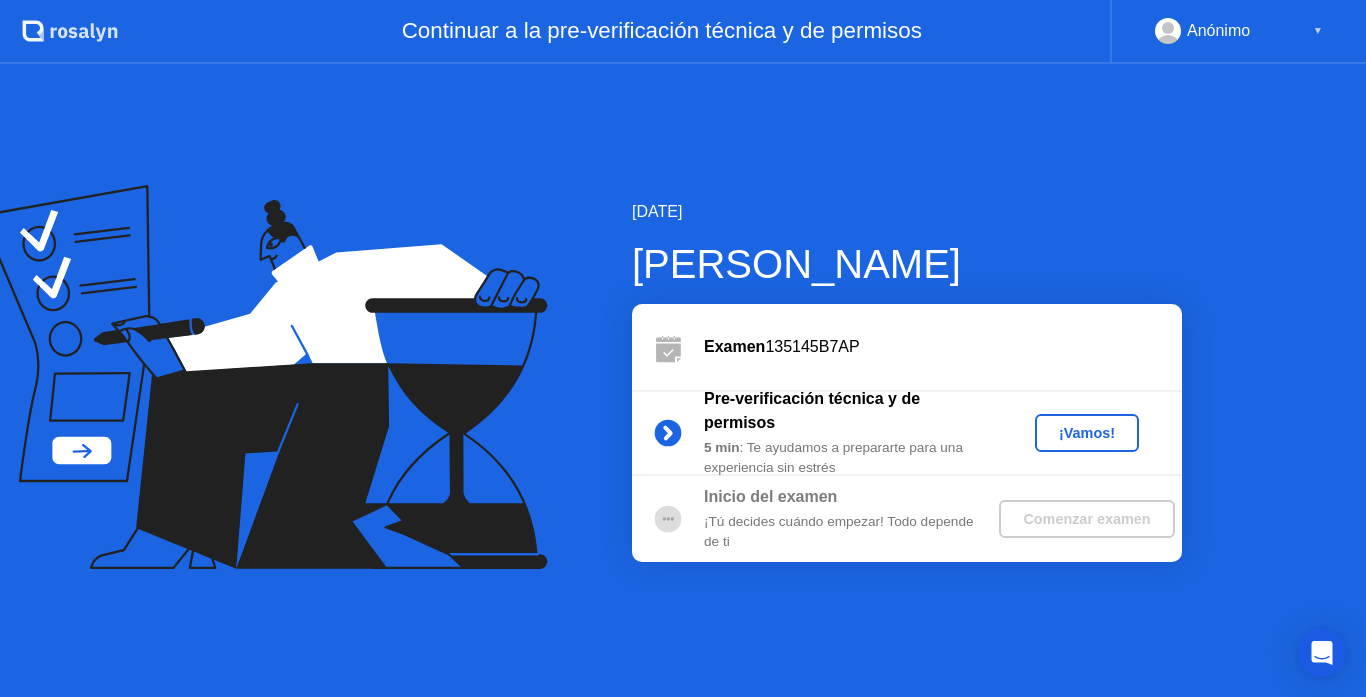 click on "¡Vamos!" 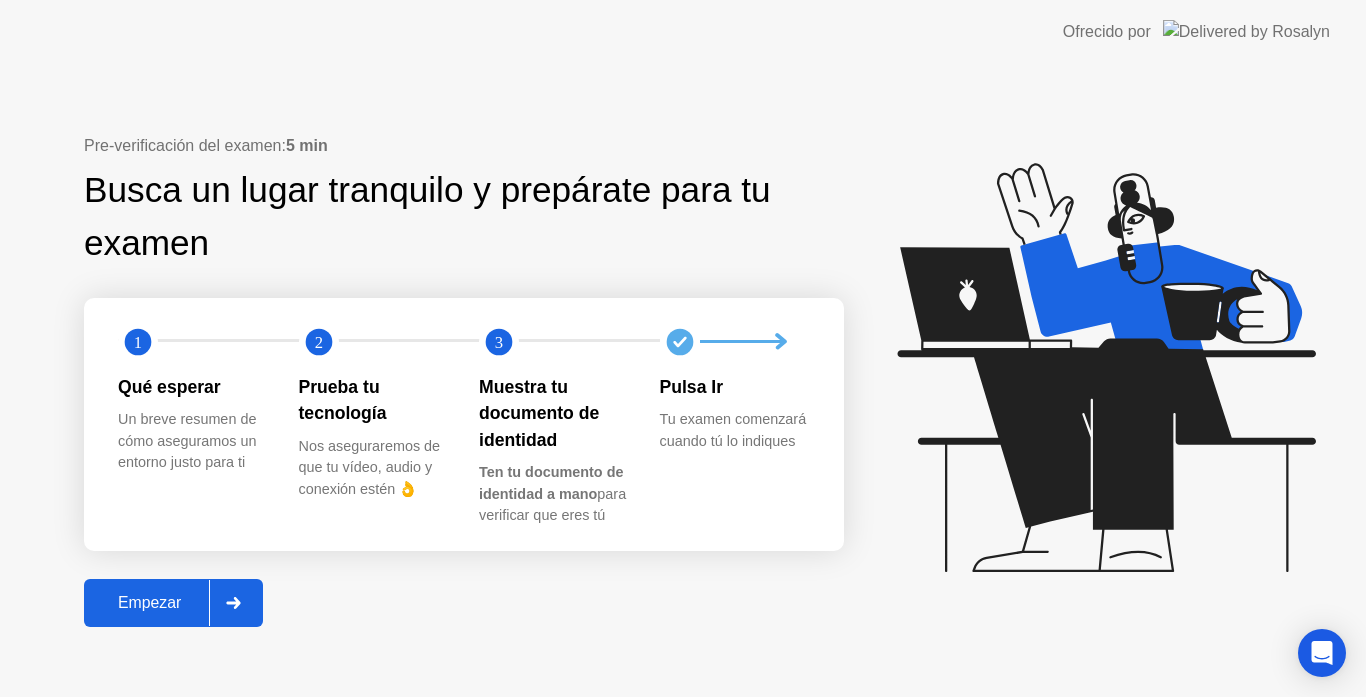 click on "Empezar" 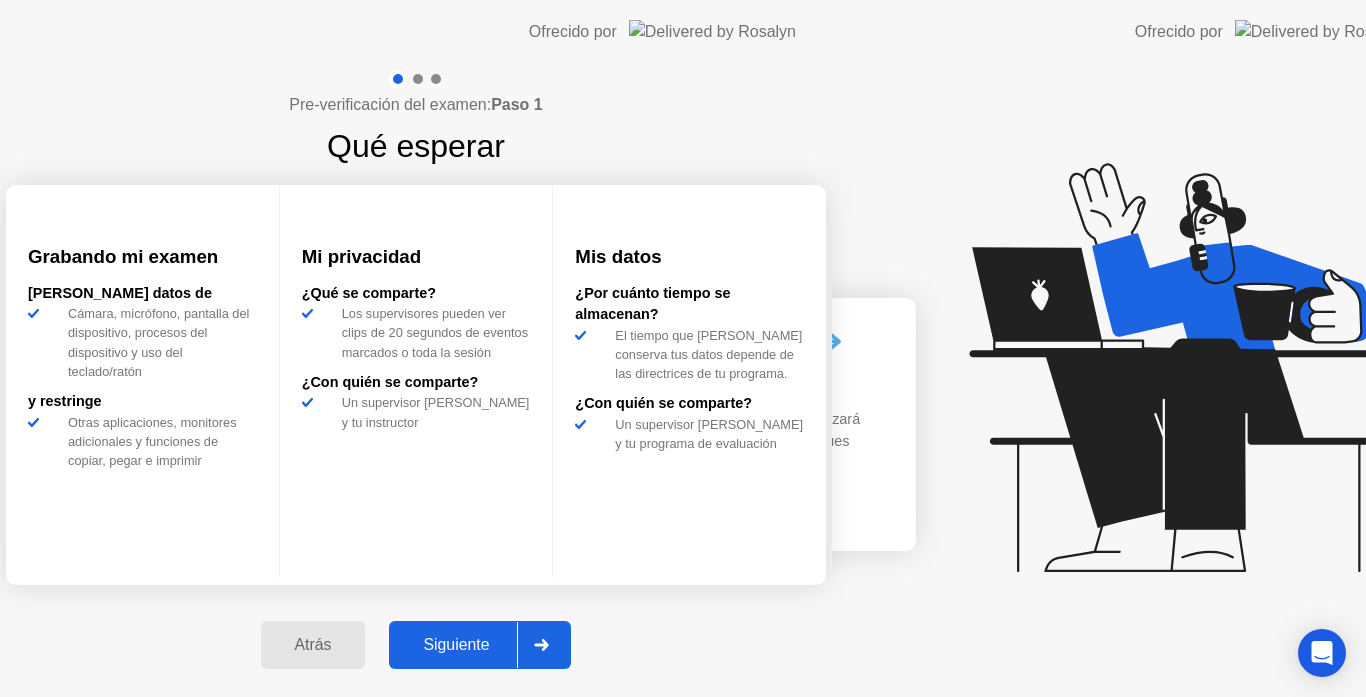 click on "Pre-verificación del examen:  Paso 1 Qué esperar Grabando mi examen [PERSON_NAME] datos [PERSON_NAME], micrófono, pantalla del dispositivo, procesos del dispositivo y uso del teclado/ratón y restringe Otras aplicaciones, monitores adicionales y funciones de copiar, pegar e imprimir Mi privacidad ¿Qué se comparte? Los supervisores pueden ver clips de 20 segundos de eventos marcados o toda la sesión ¿Con quién se comparte?  Un supervisor [PERSON_NAME] y tu instructor  Mis datos ¿Por cuánto tiempo se almacenan?  El tiempo que [PERSON_NAME] conserva tus datos depende de las directrices de tu  programa.  ¿Con quién se comparte? Un supervisor [PERSON_NAME] y tu programa de evaluación  [PERSON_NAME]" 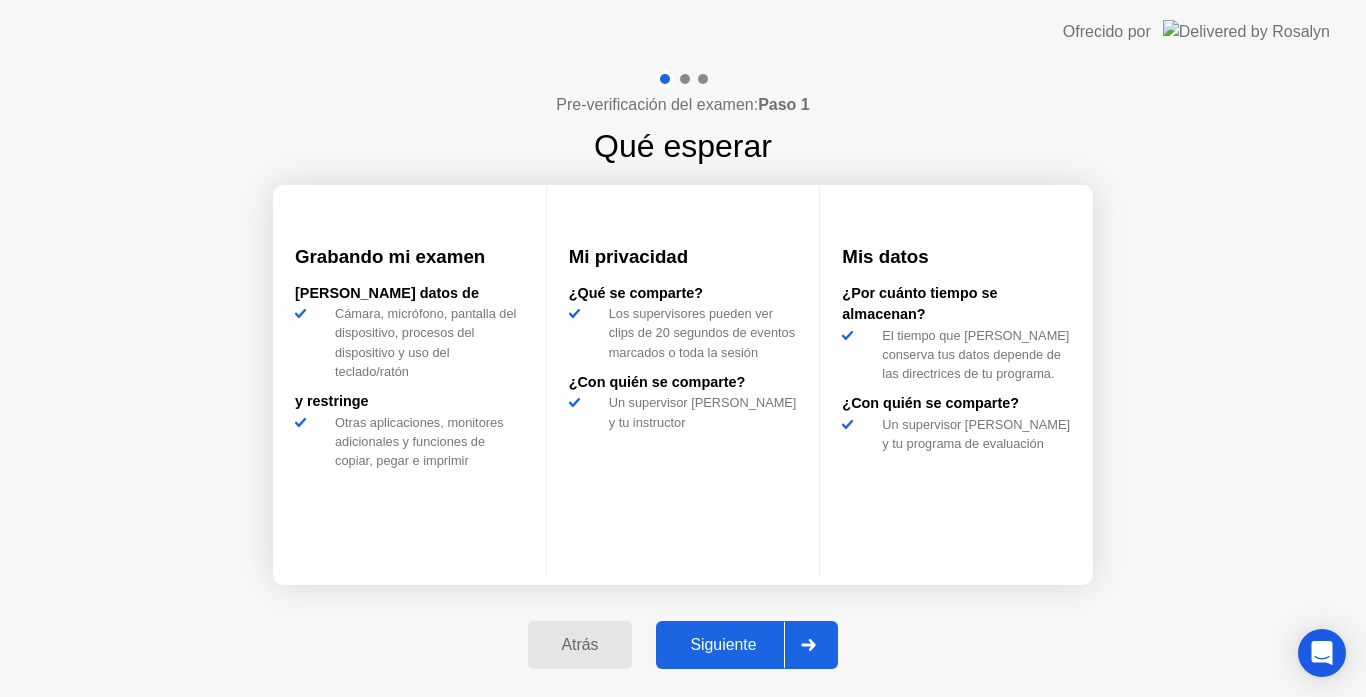 click on "Siguiente" 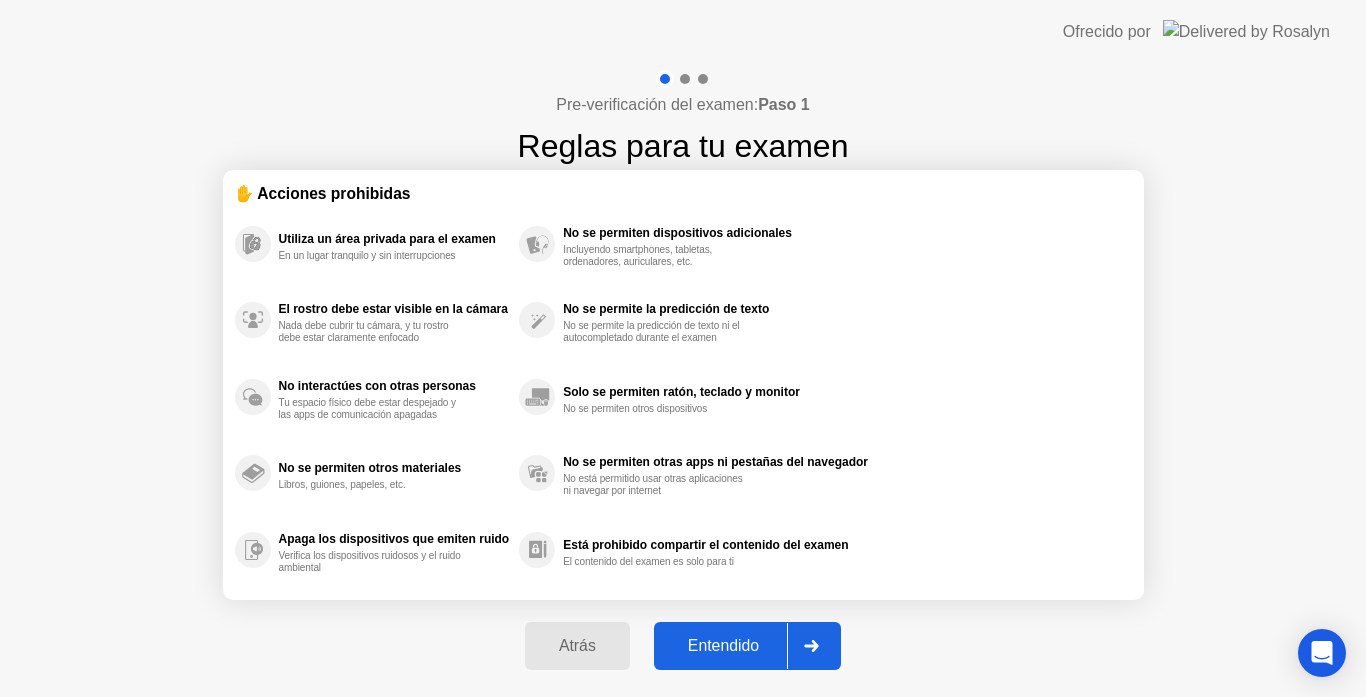 click on "Entendido" 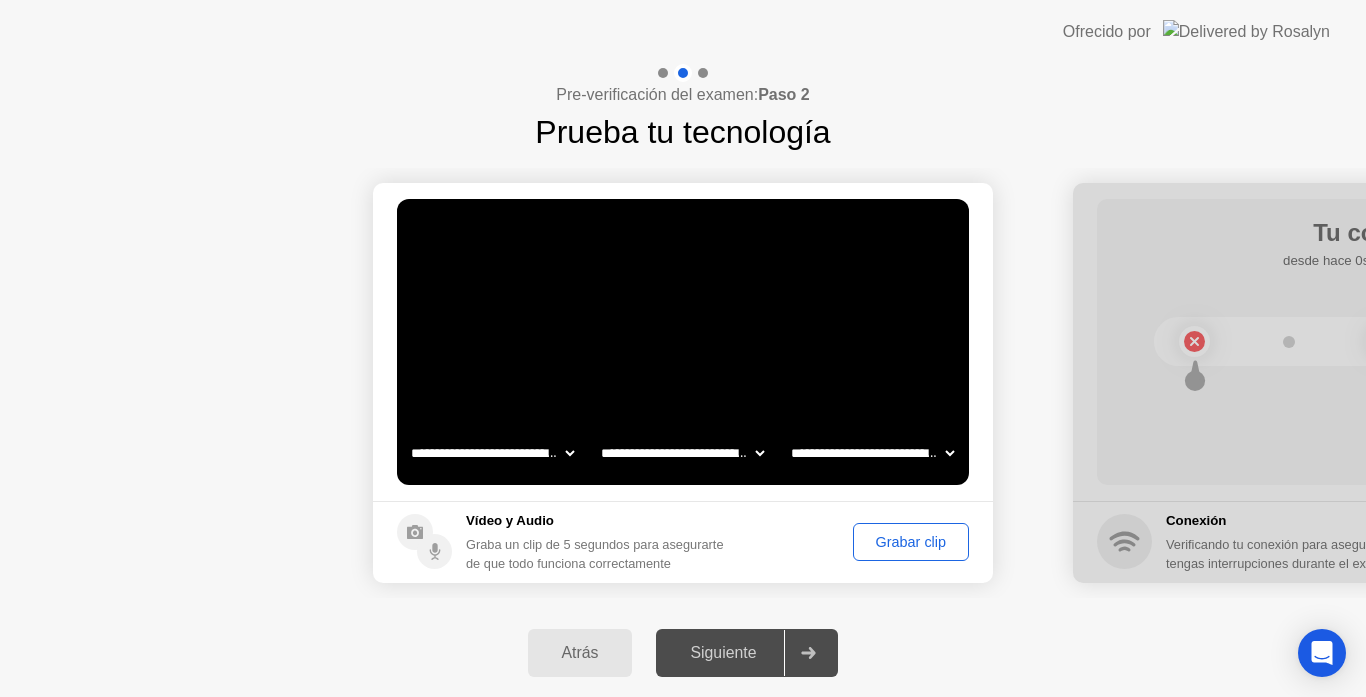 click on "Grabar clip" 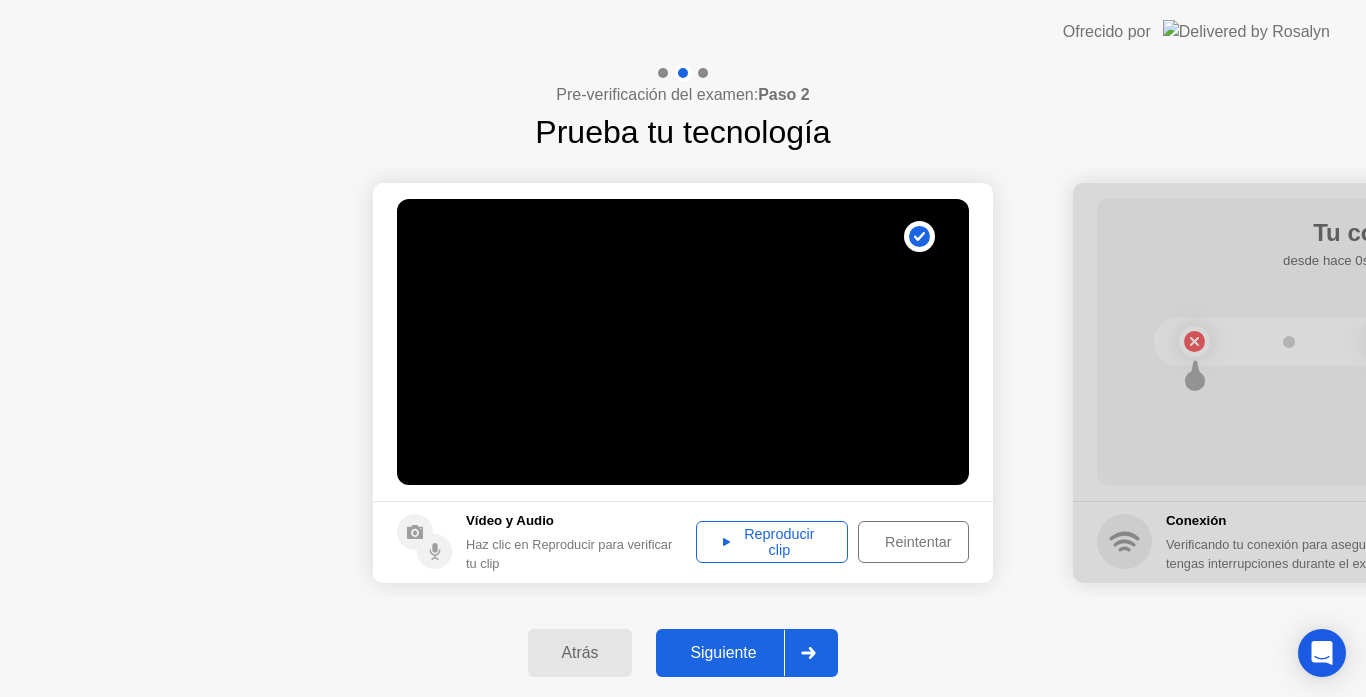 click on "Reproducir clip" 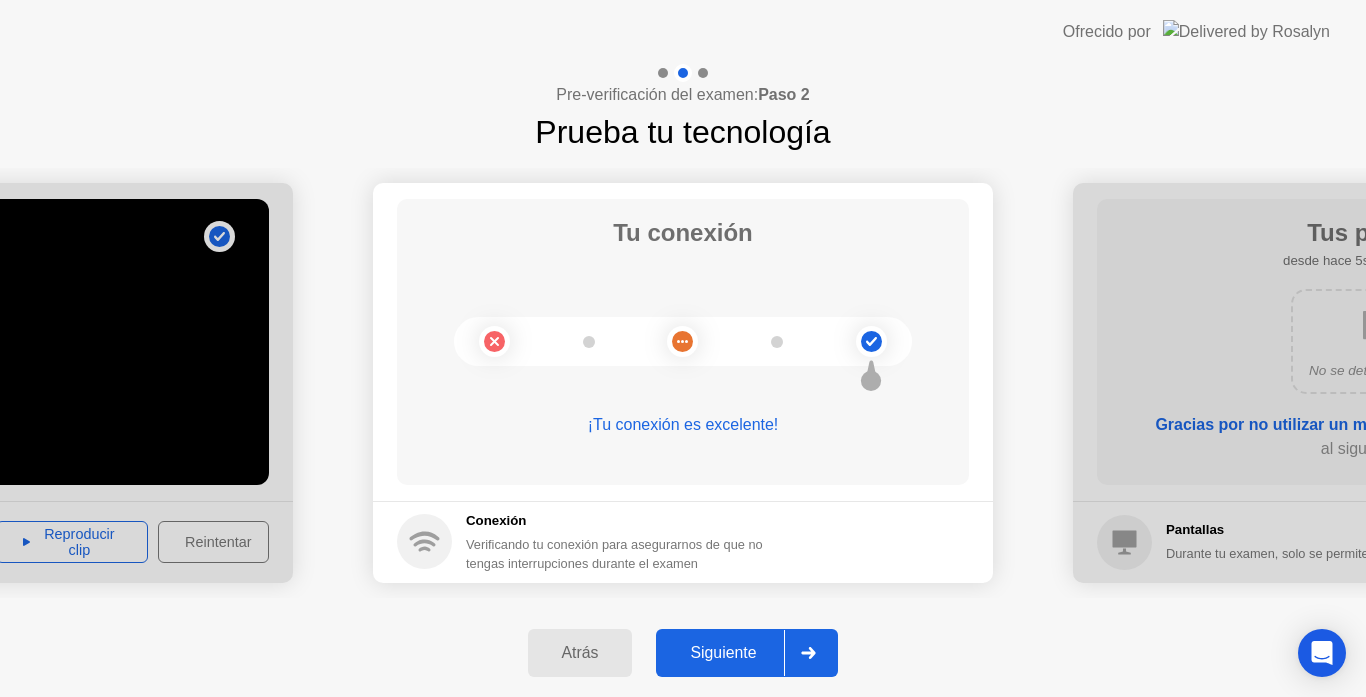 click on "Siguiente" 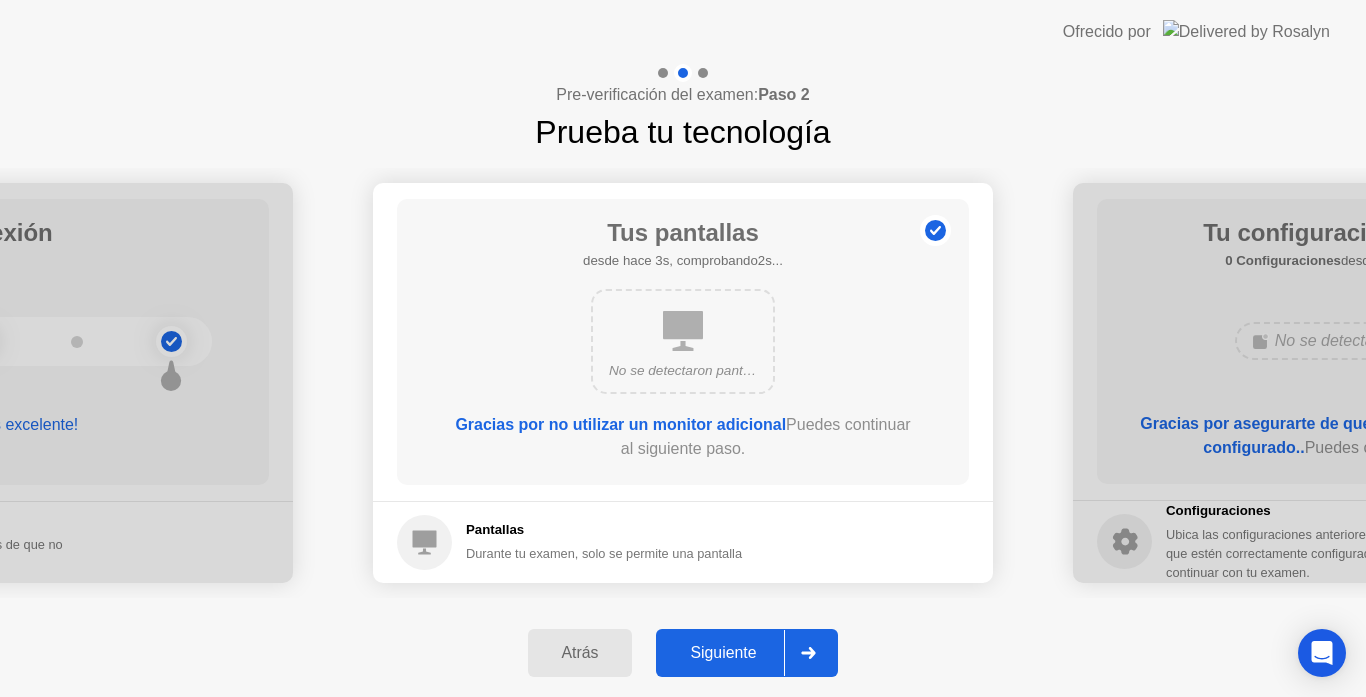 click on "Siguiente" 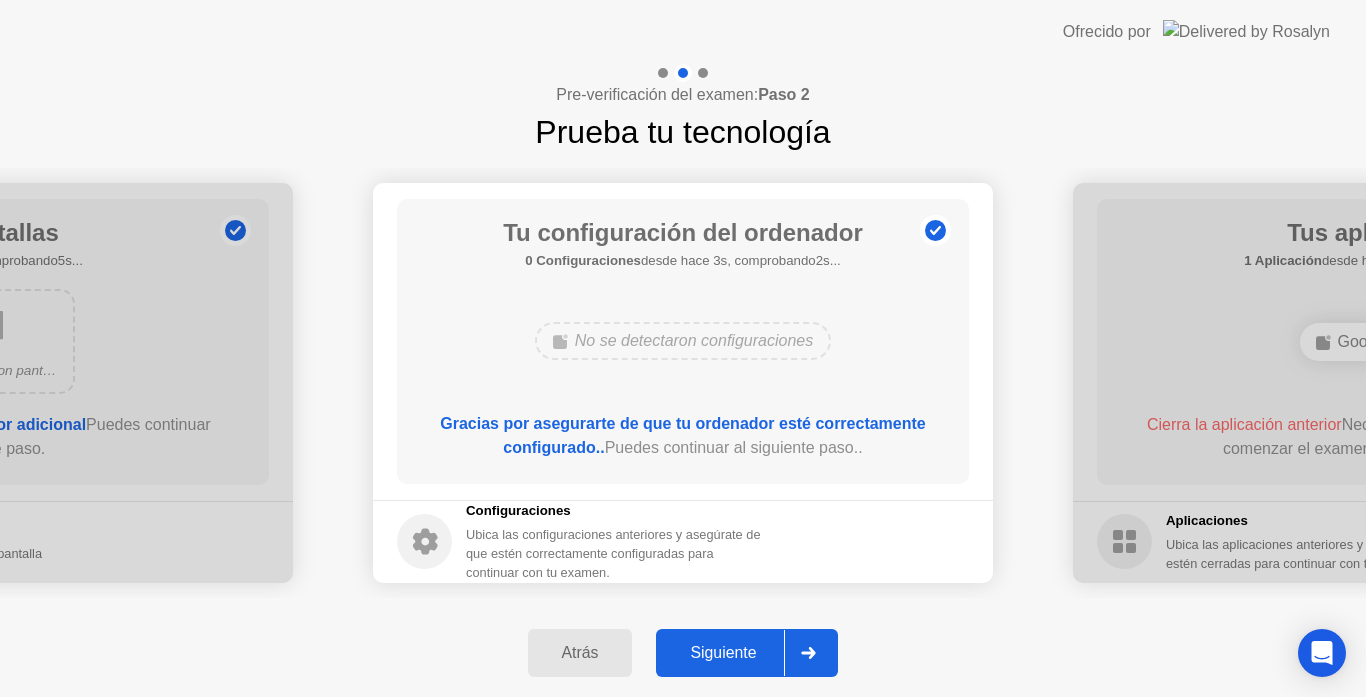click on "Siguiente" 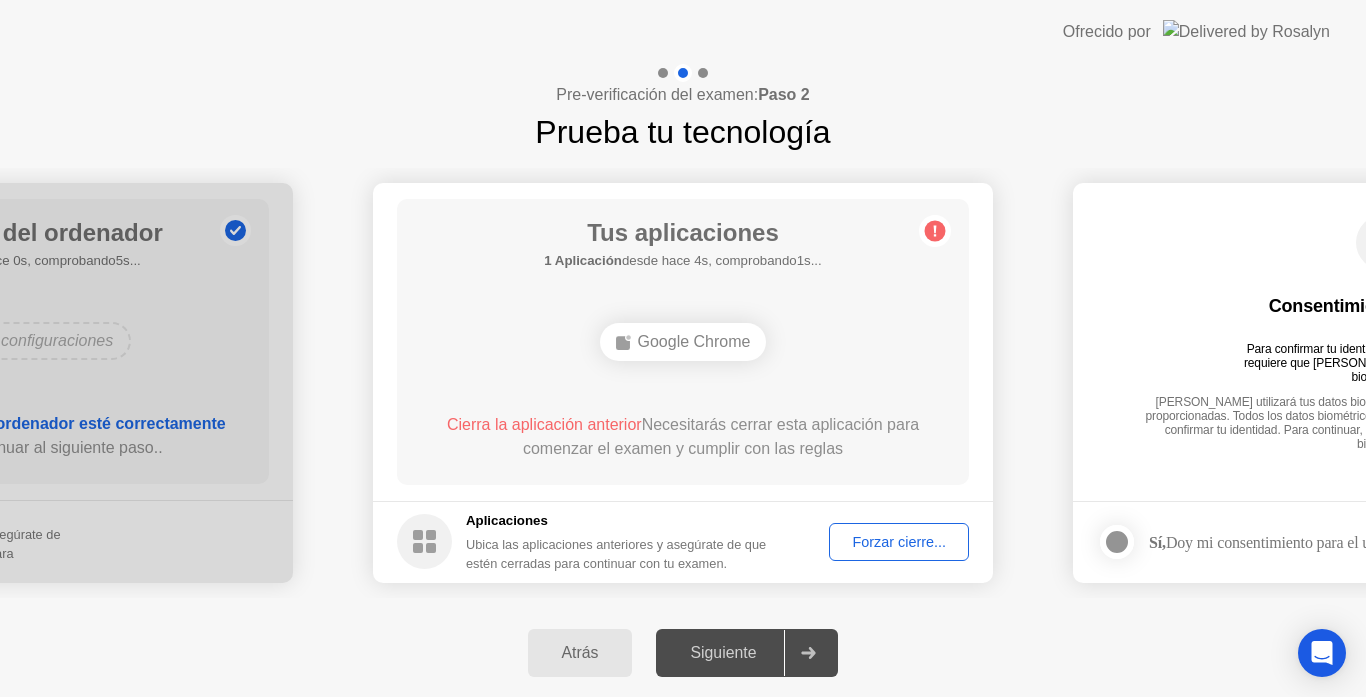 click on "Tus aplicaciones 1 Aplicación  desde hace 4s, comprobando1s...  Google Chrome  Cierra la aplicación anterior  Necesitarás cerrar esta aplicación para comenzar el examen y cumplir con las reglas" 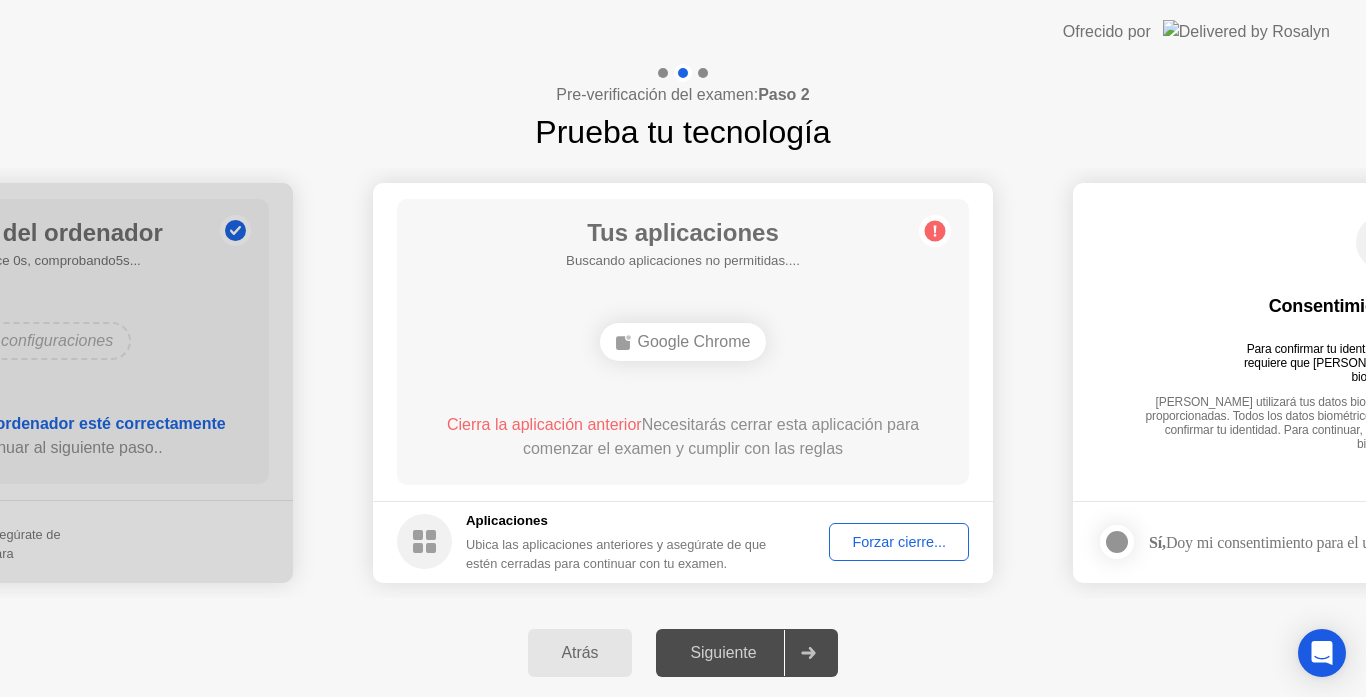 click on "Google Chrome" 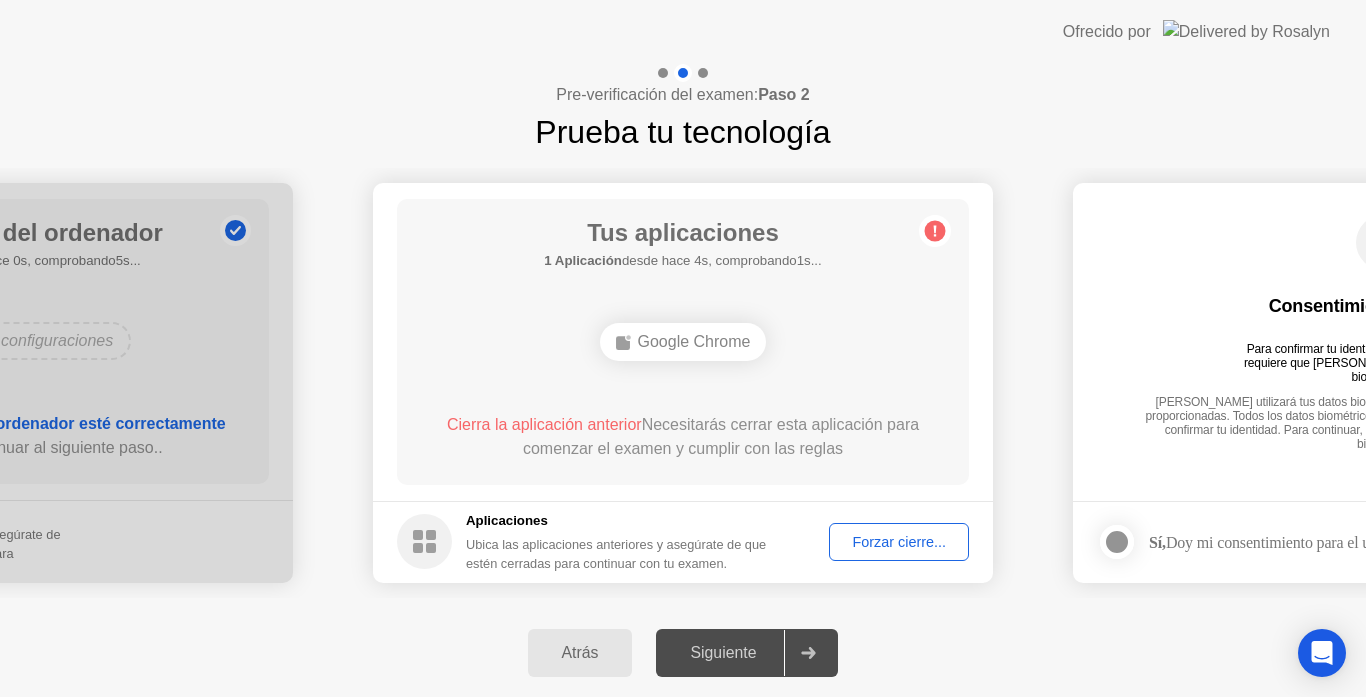 click on "Google Chrome" 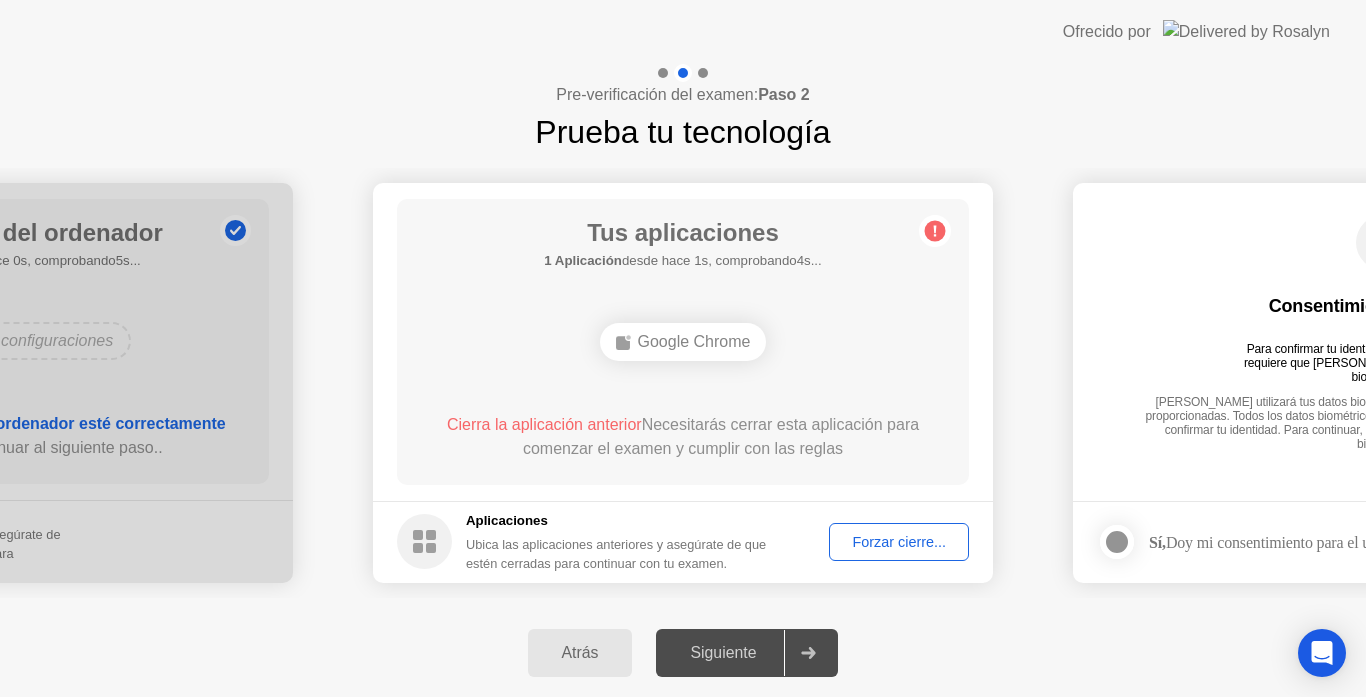 click on "Google Chrome" 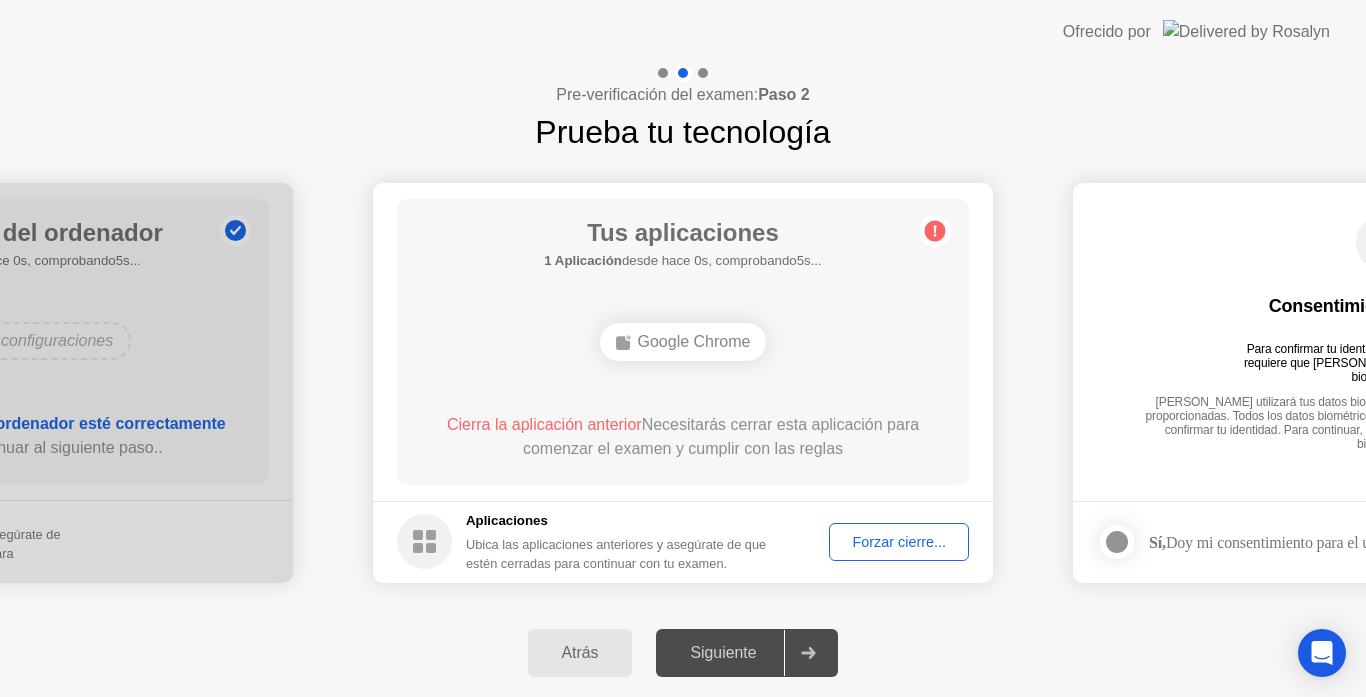click on "Cierra la aplicación anterior" 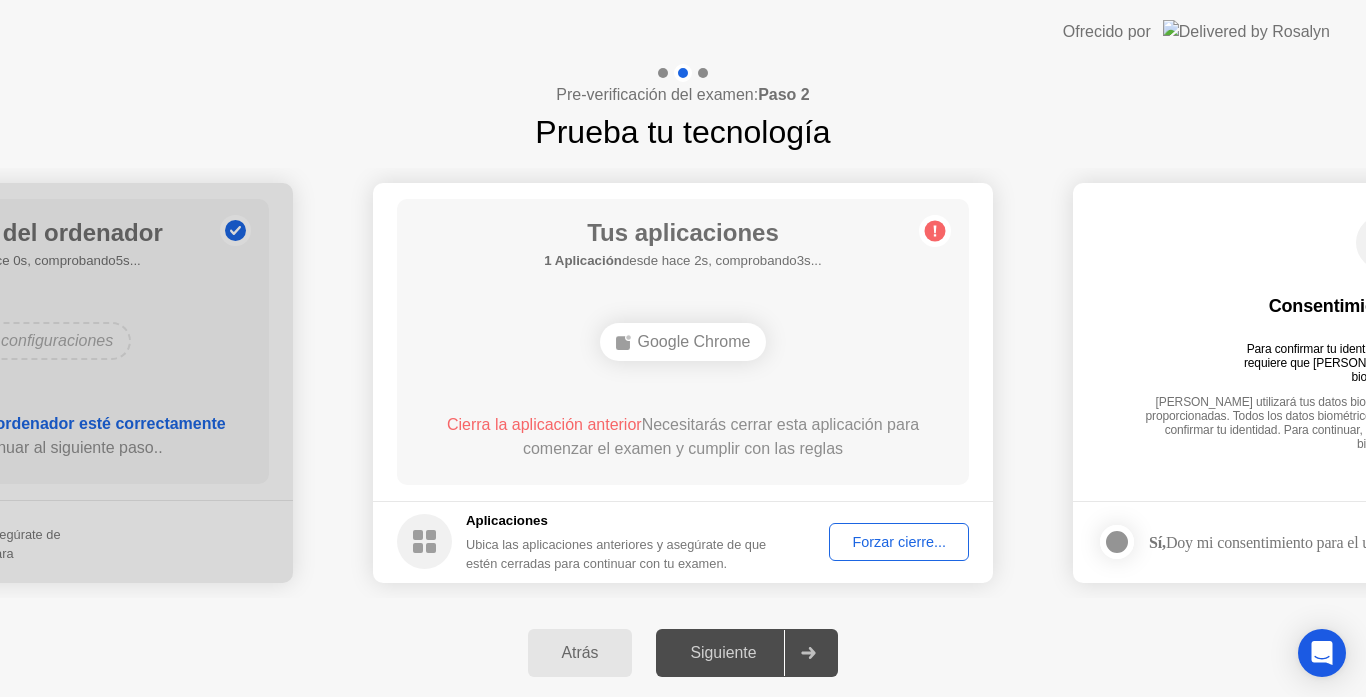 click on "Cierra la aplicación anterior  Necesitarás cerrar esta aplicación para comenzar el examen y cumplir con las reglas" 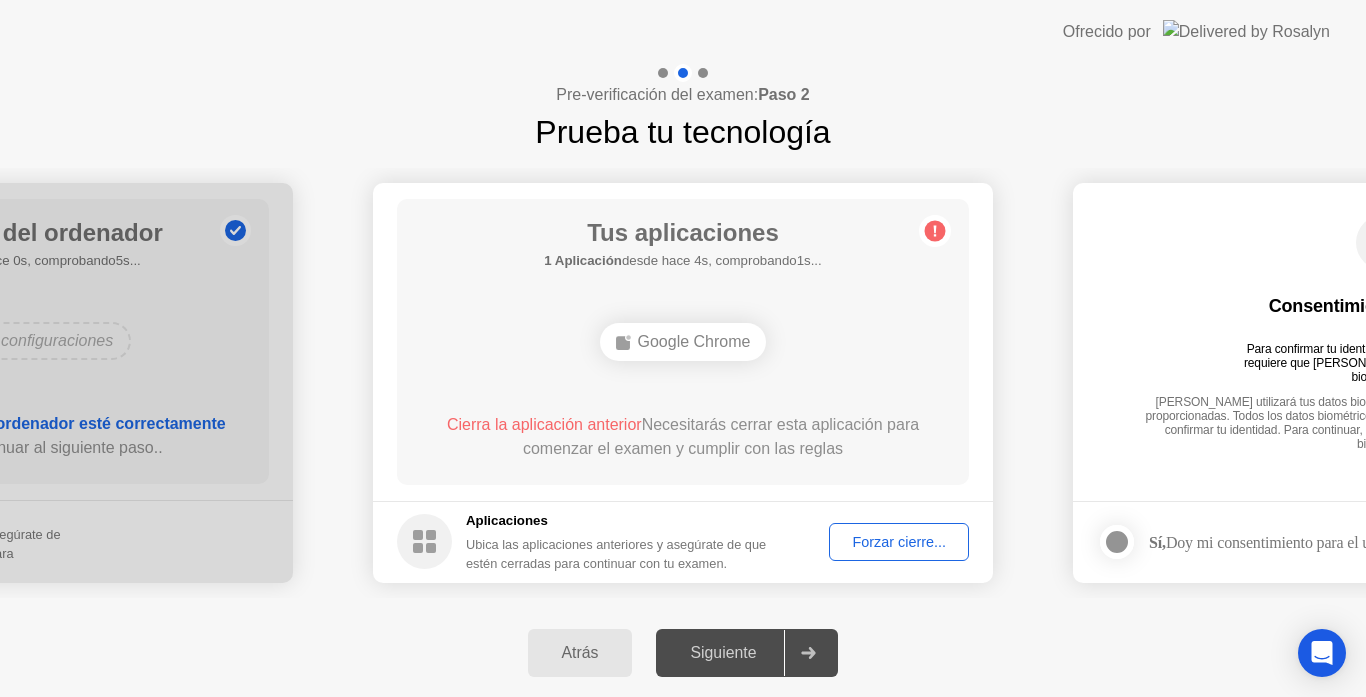 click on "Google Chrome" 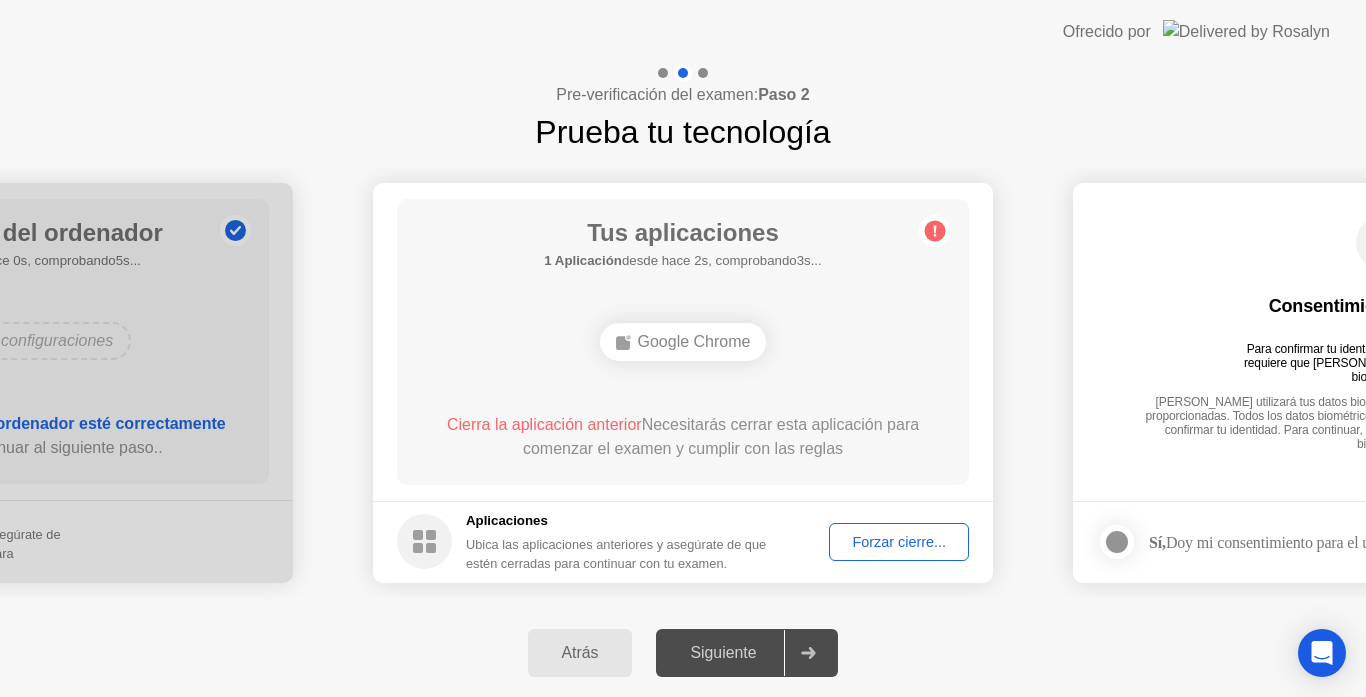 click 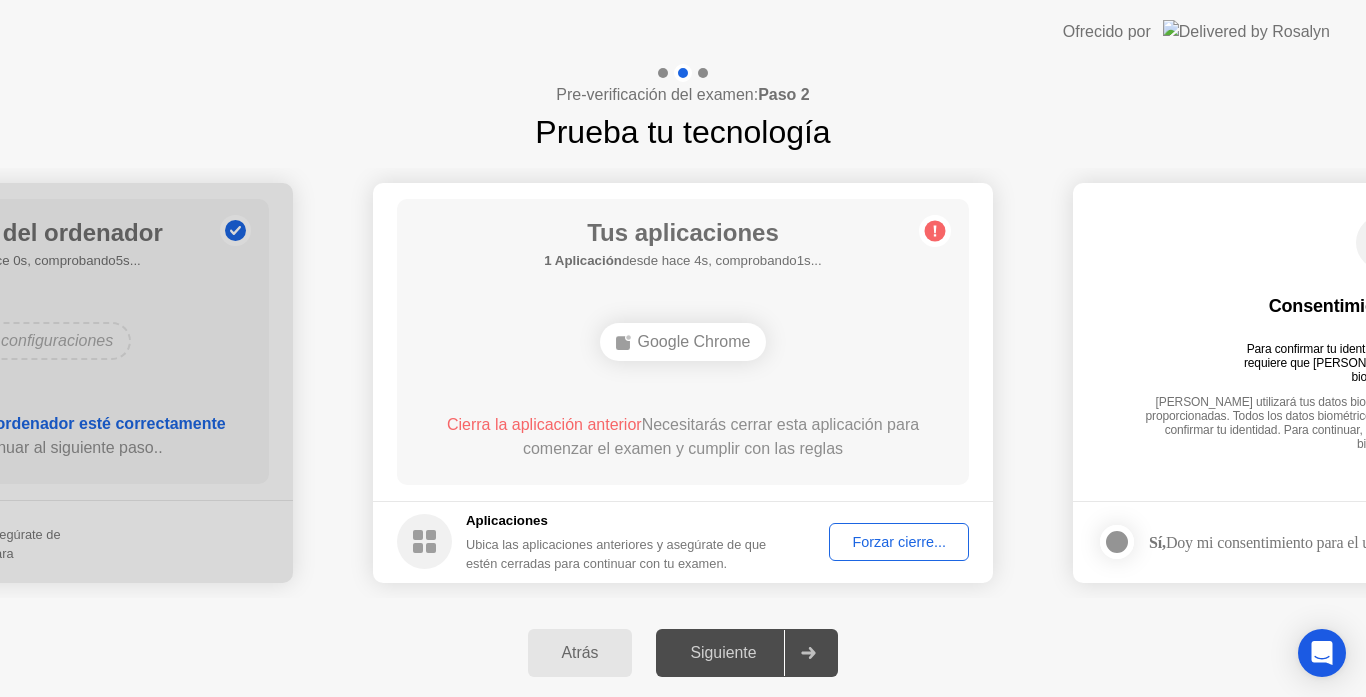 click on "Atrás" 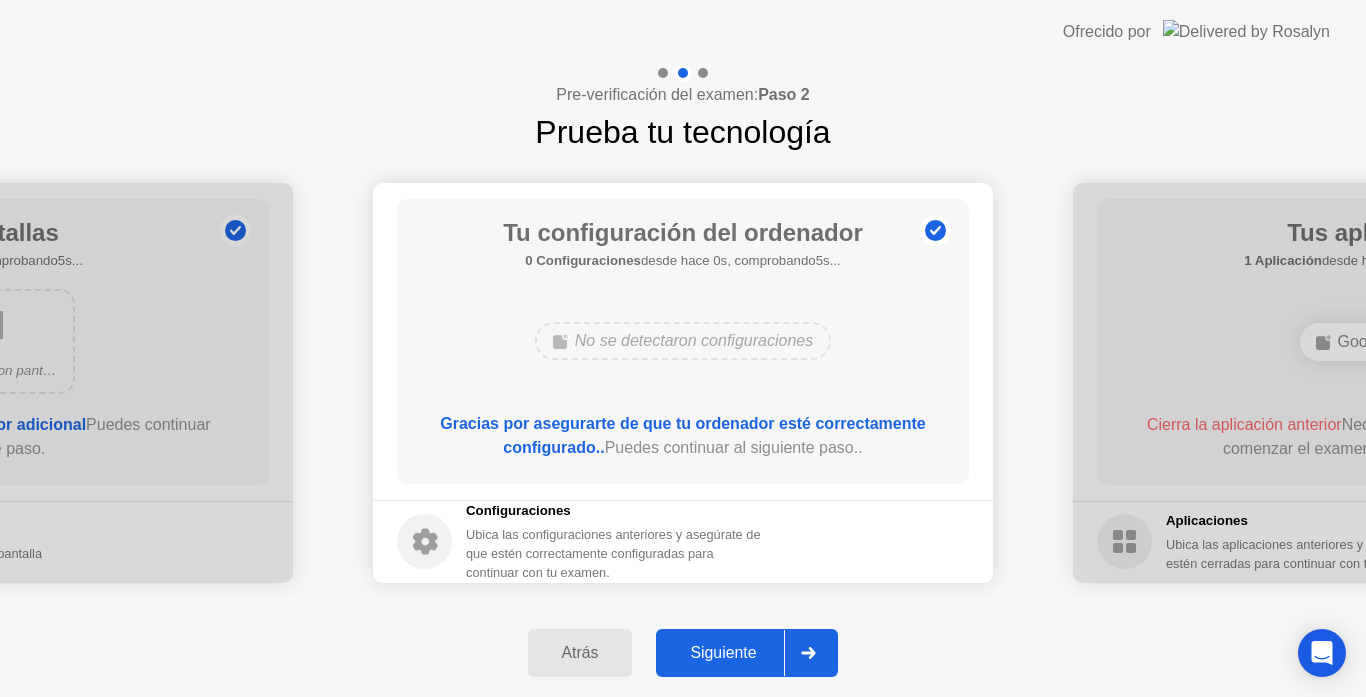 click on "Siguiente" 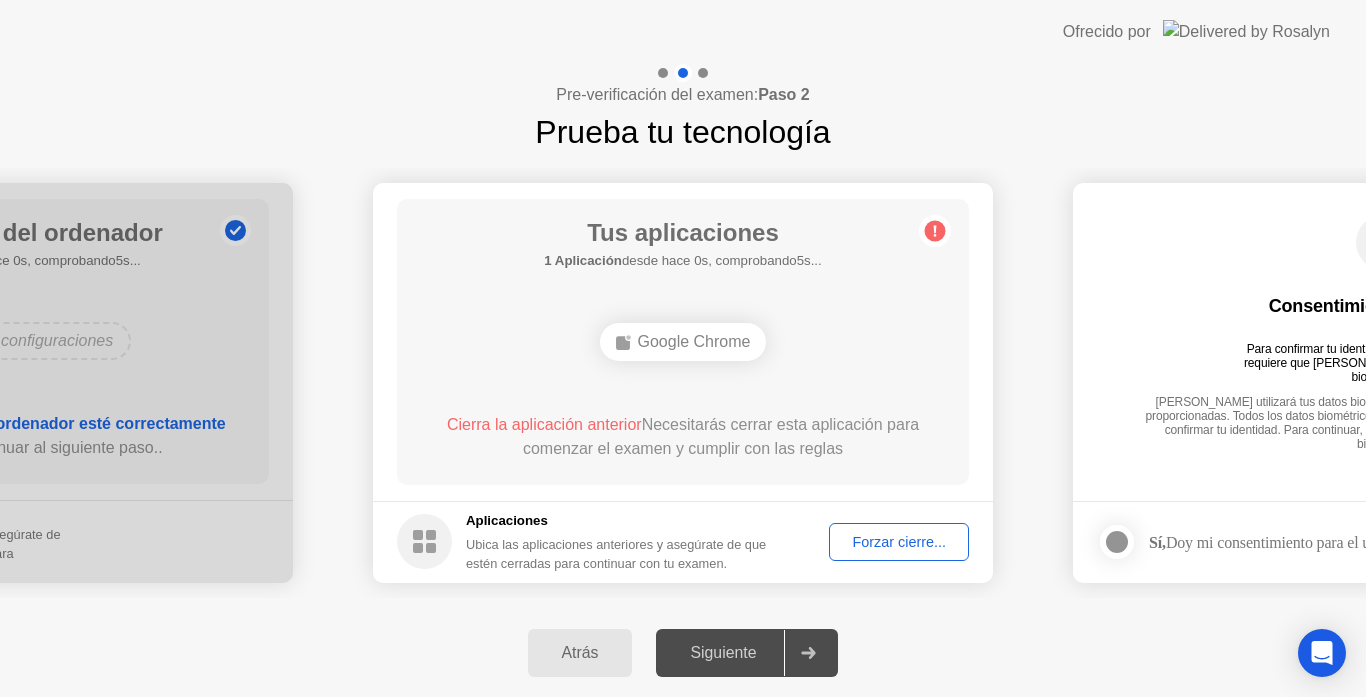 click on "Tus aplicaciones 1 Aplicación  desde hace 0s, comprobando5s...  Google Chrome  Cierra la aplicación anterior  Necesitarás cerrar esta aplicación para comenzar el examen y cumplir con las reglas" 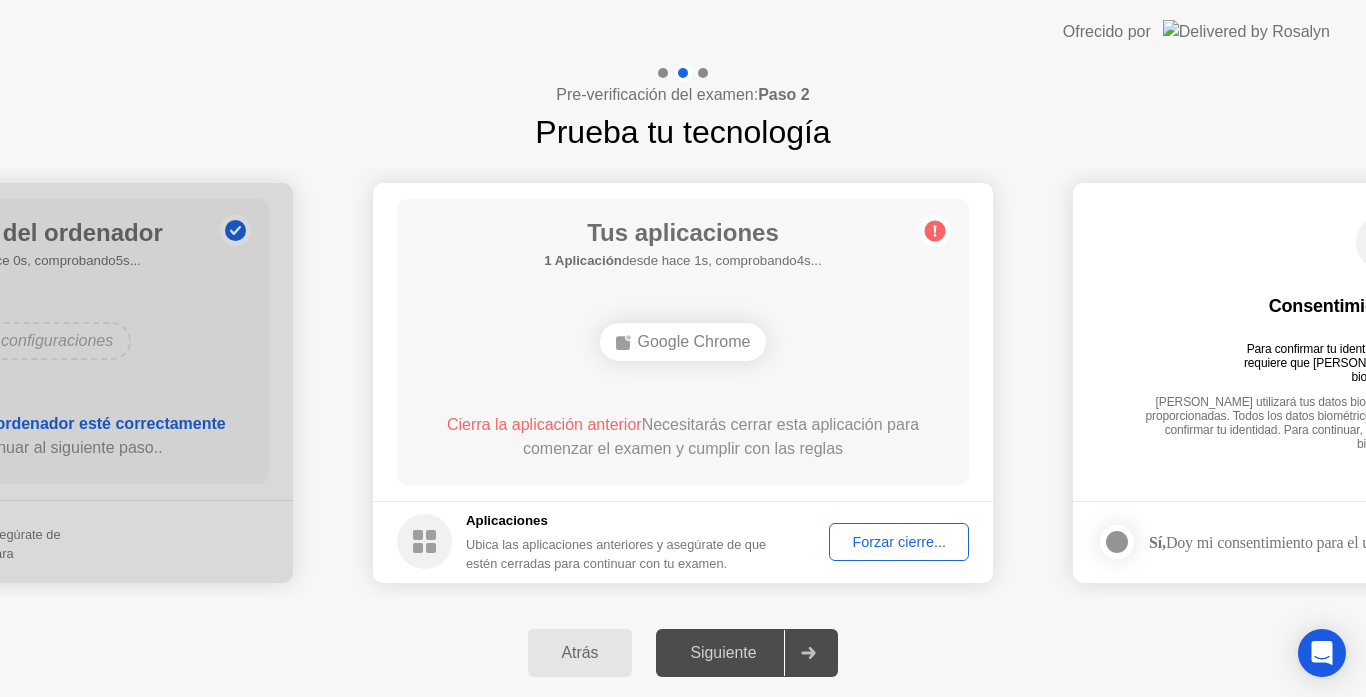 click on "Forzar cierre..." 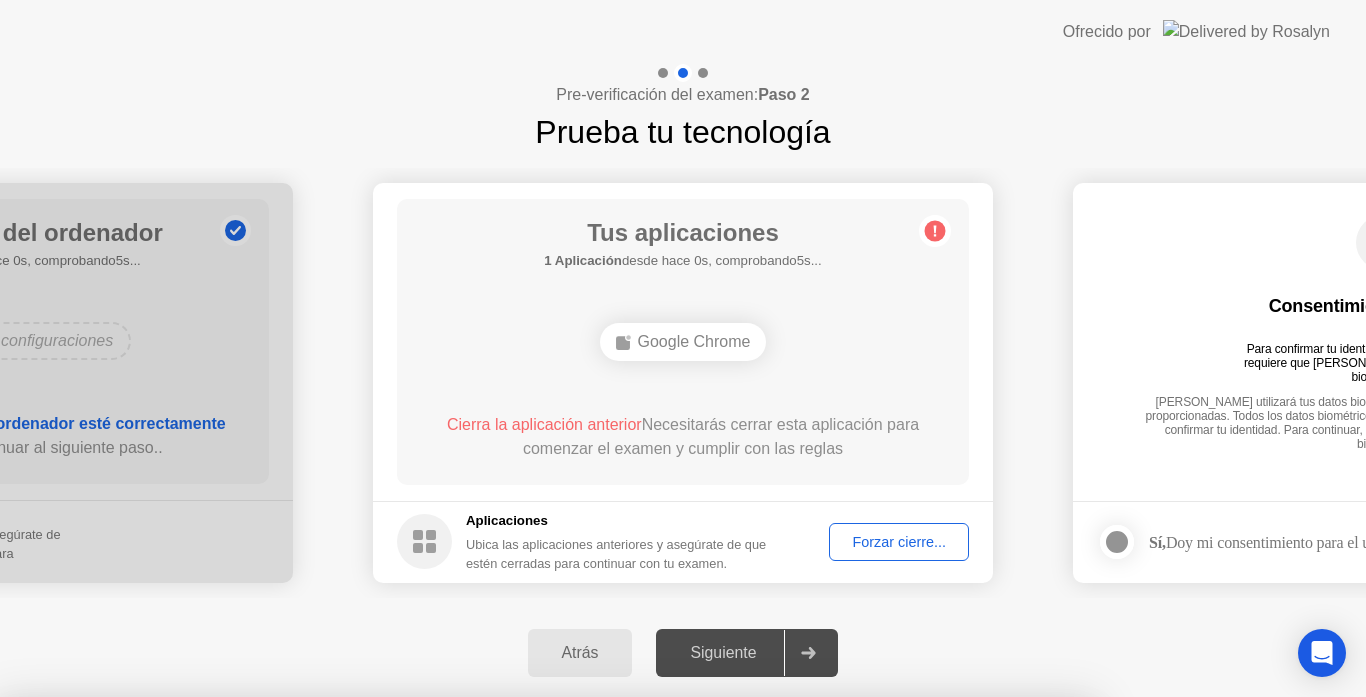 click on "Aprende más sobre cómo cerrar aplicaciones" at bounding box center [546, 850] 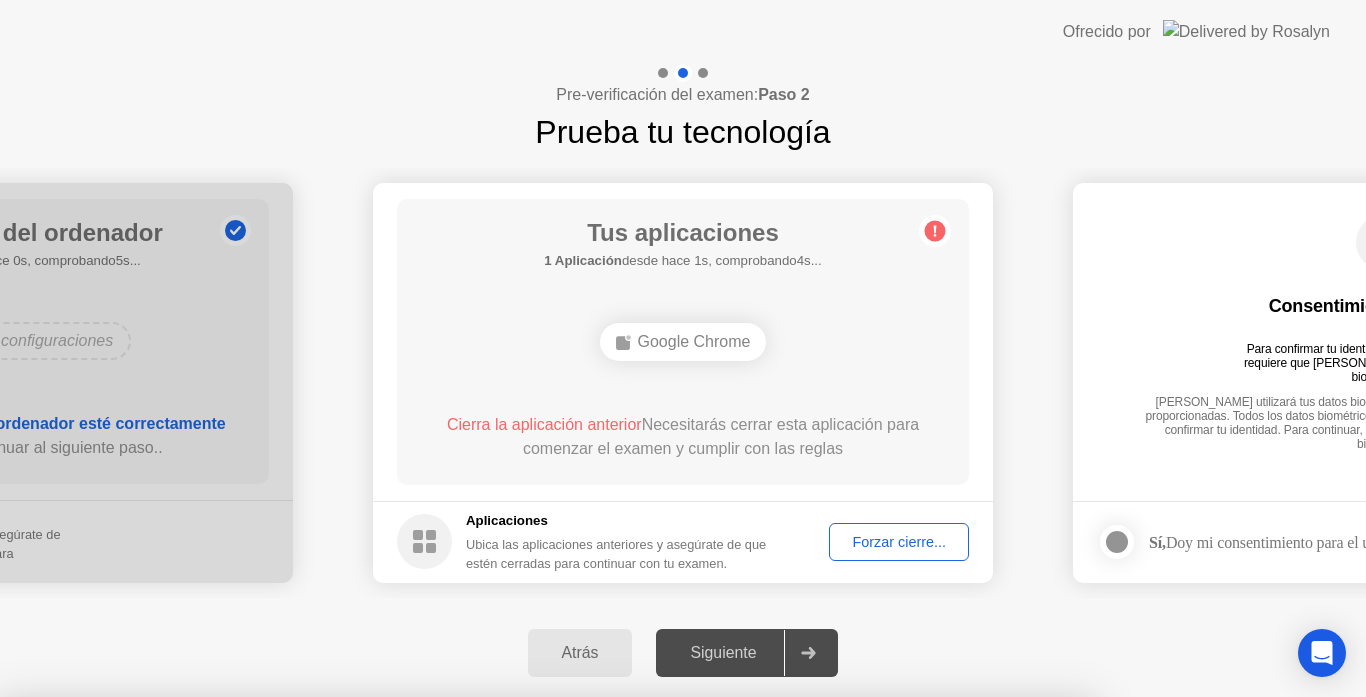 click at bounding box center (683, 697) 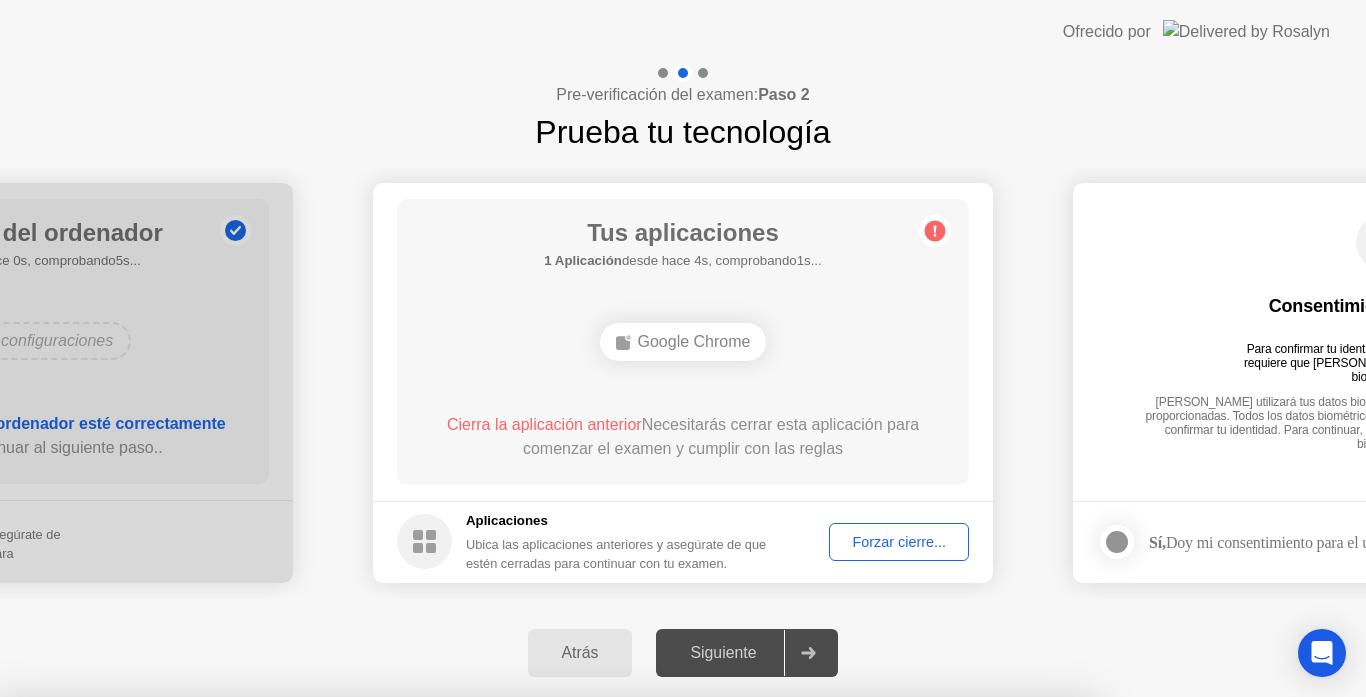 click on "Confirmar" at bounding box center (620, 973) 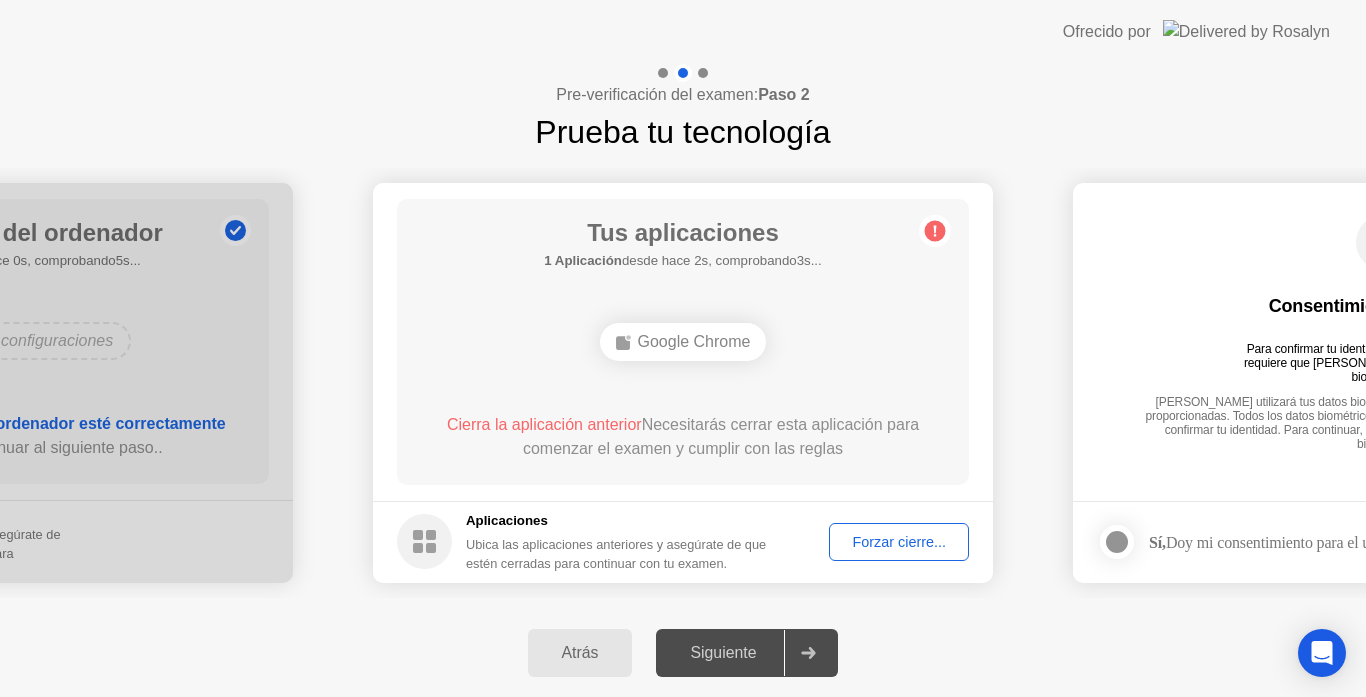 click on "Forzar cierre..." 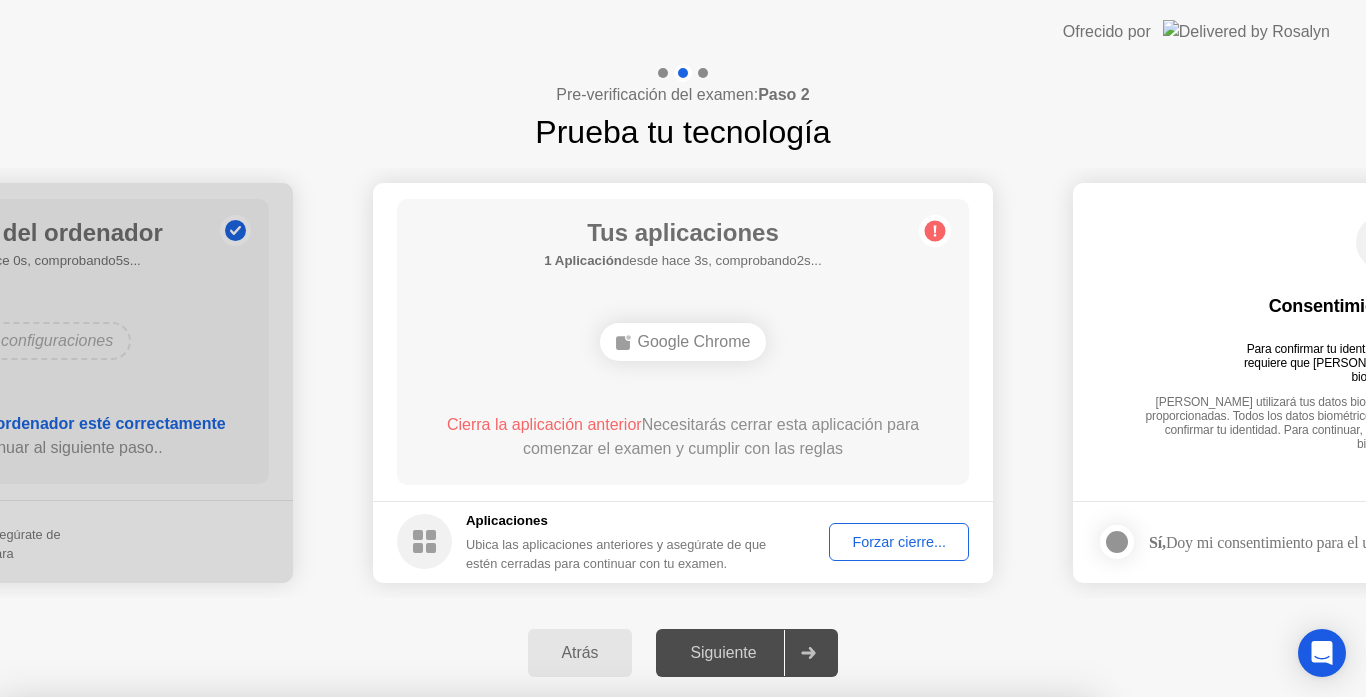 click on "Confirmar" at bounding box center [620, 973] 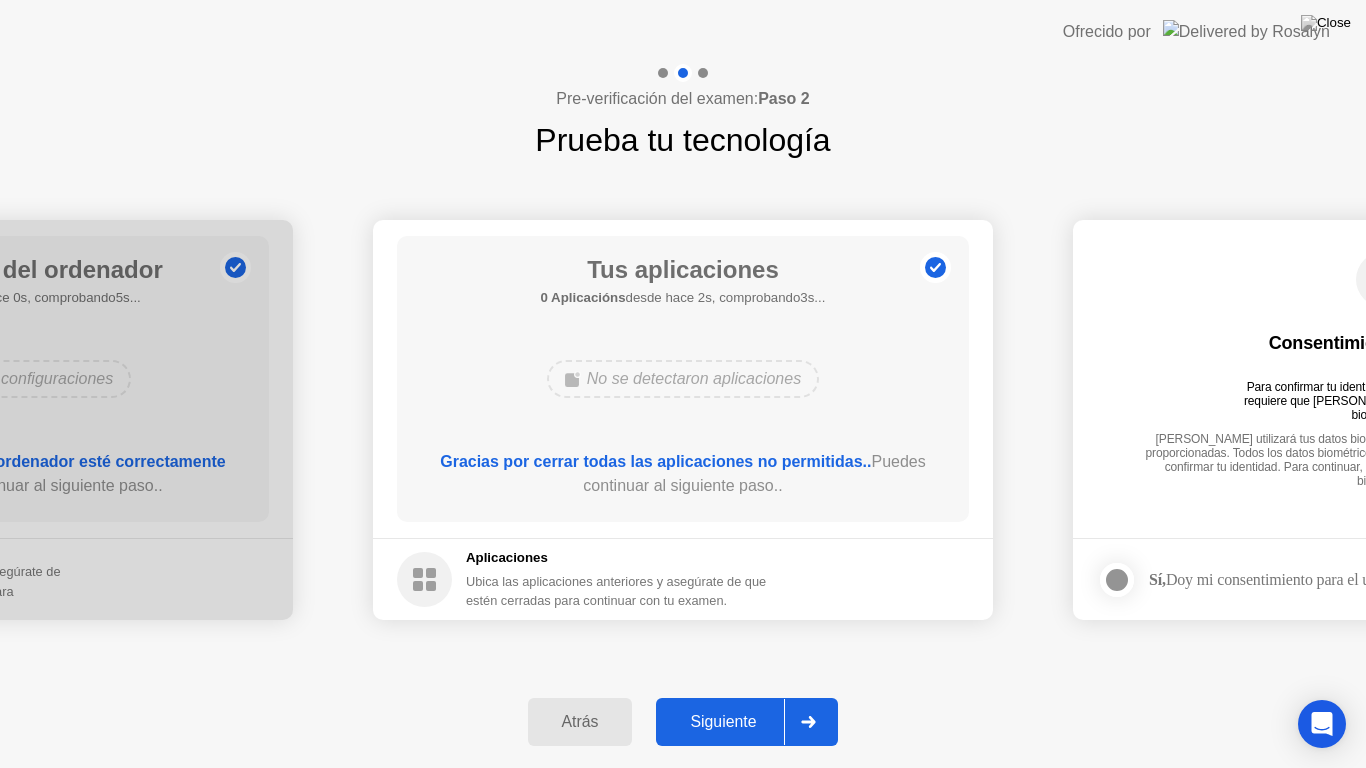 click on "Atrás" 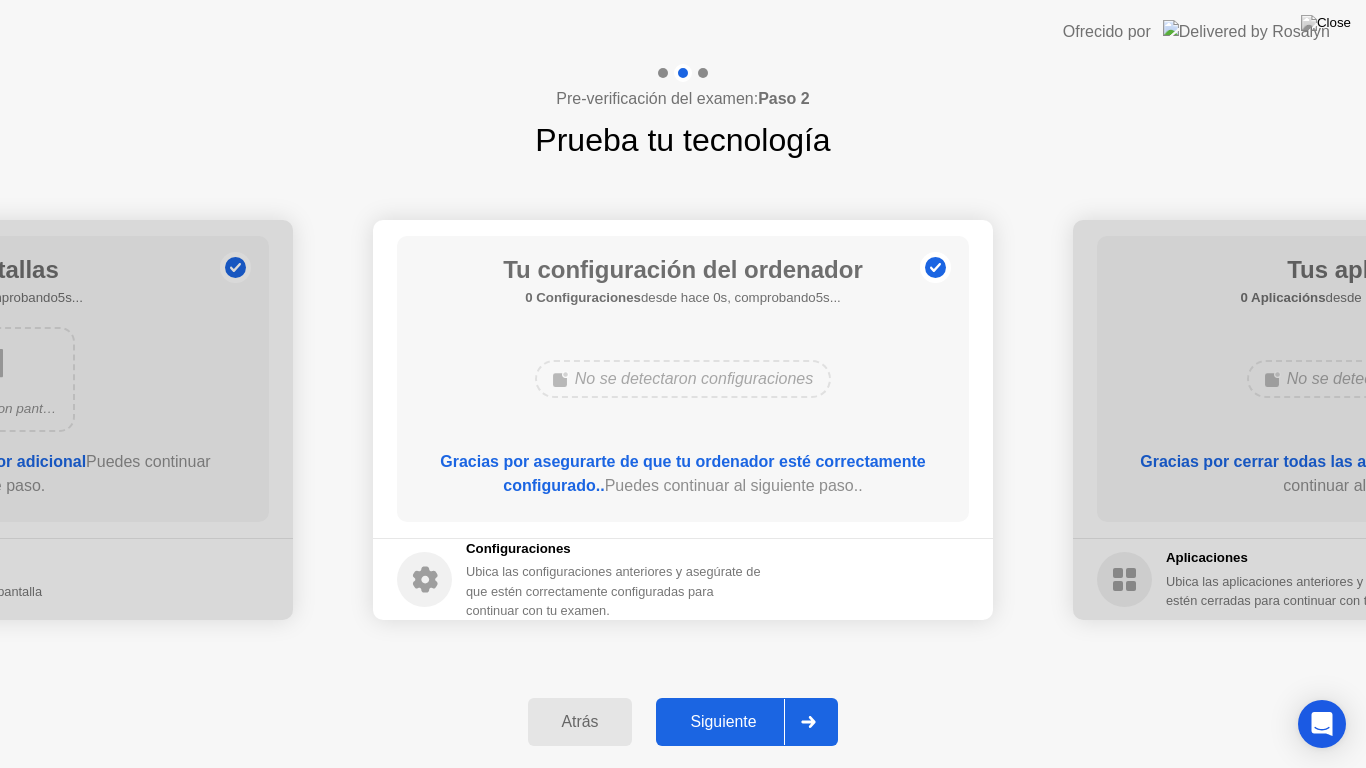 click on "Siguiente" 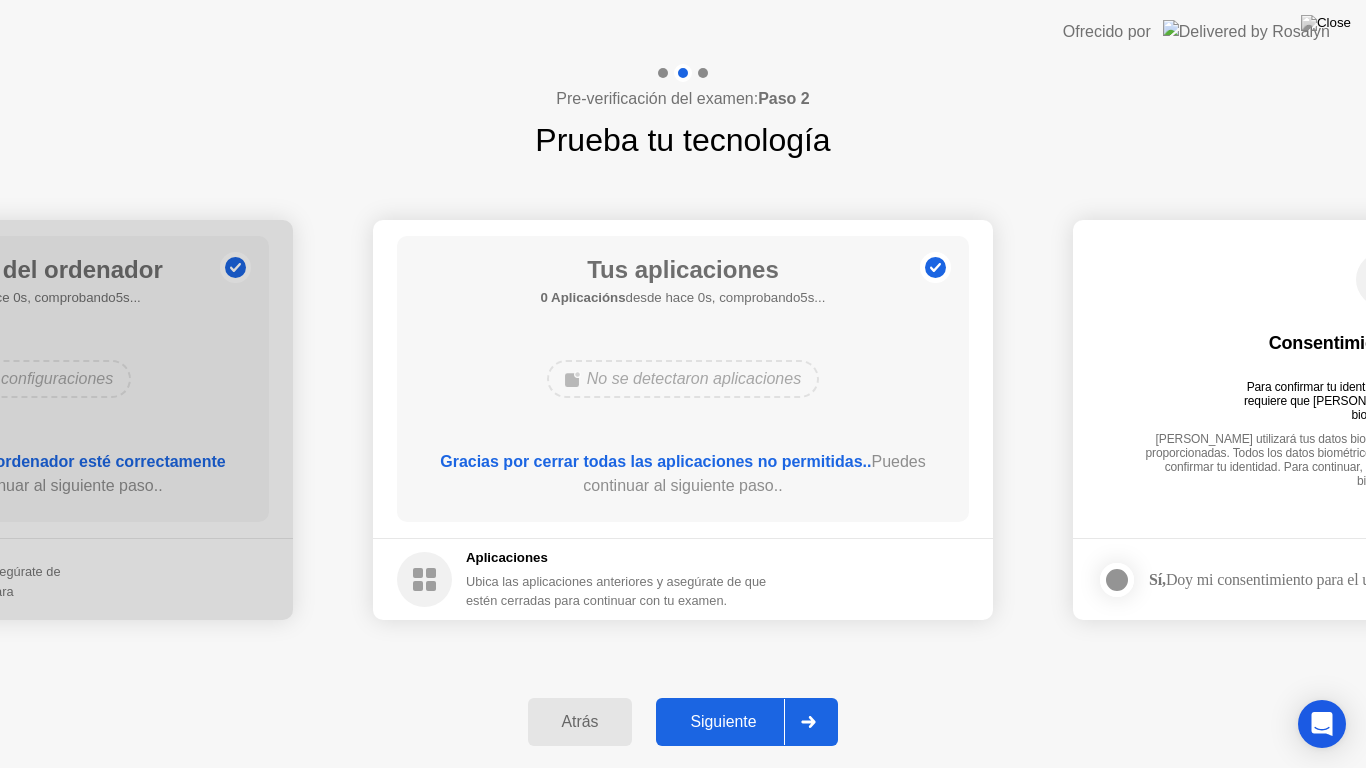 click on "Siguiente" 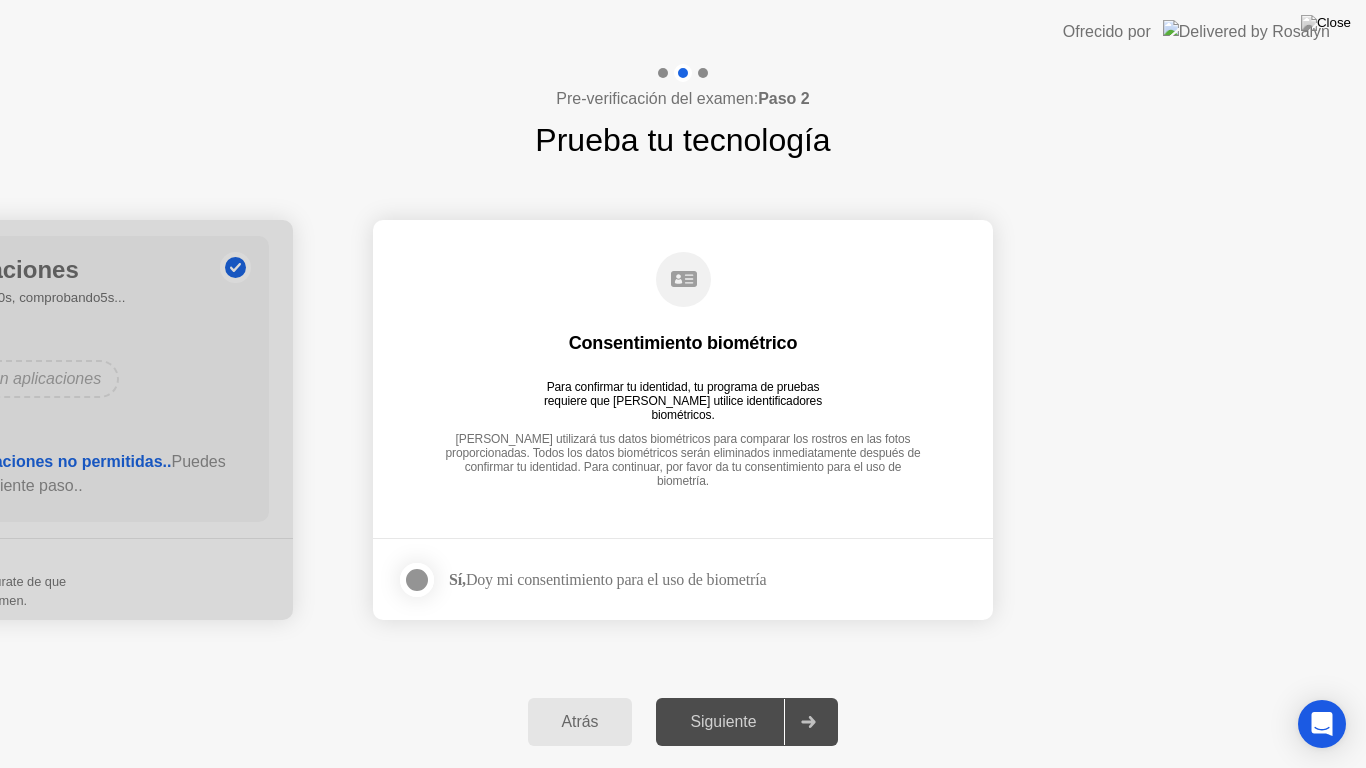 click 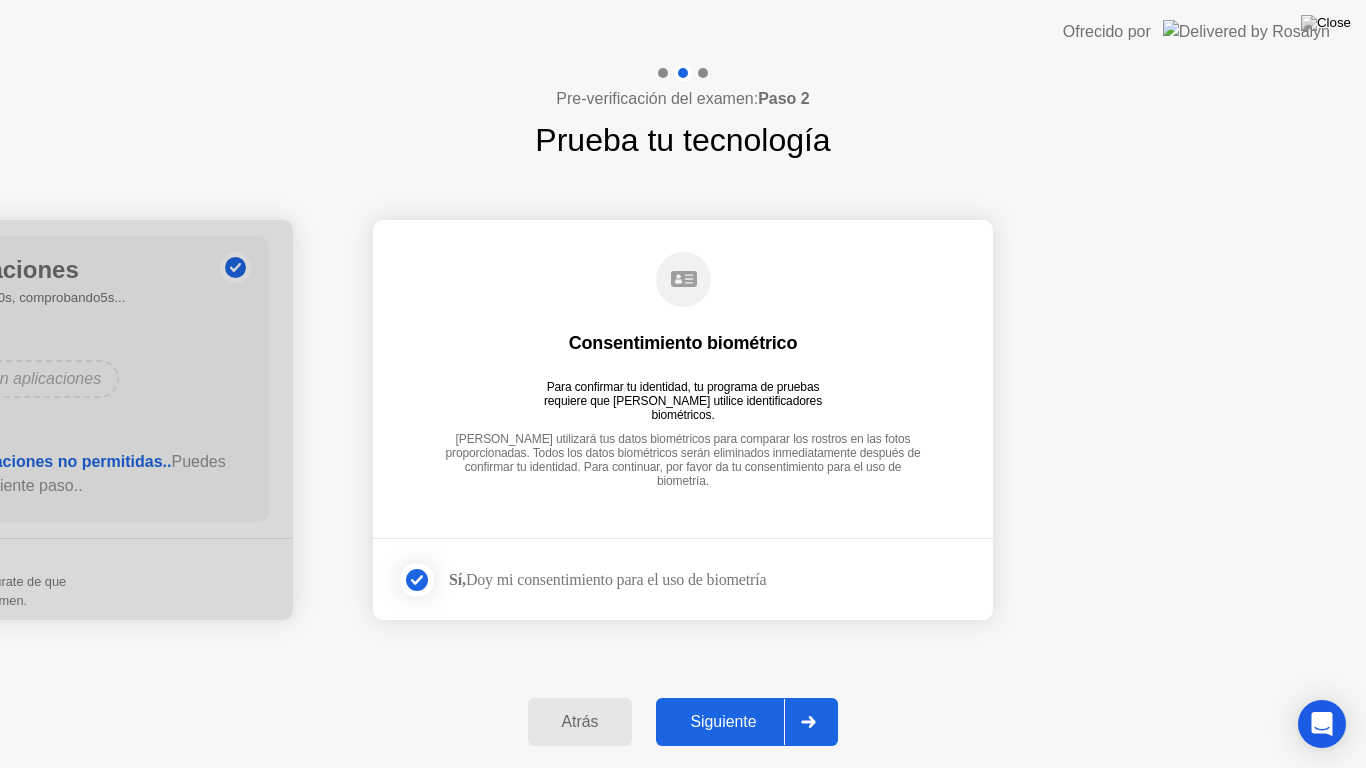 click on "Siguiente" 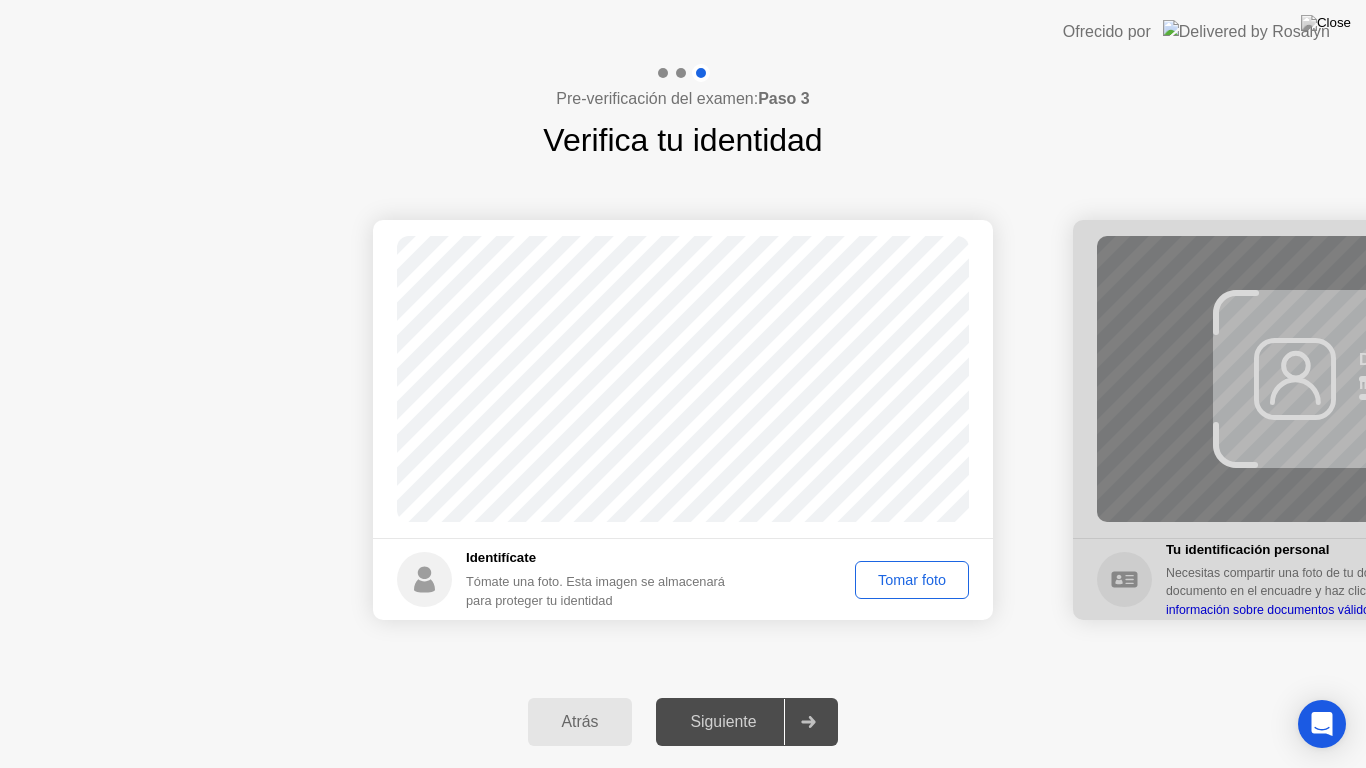 click on "Tomar foto" 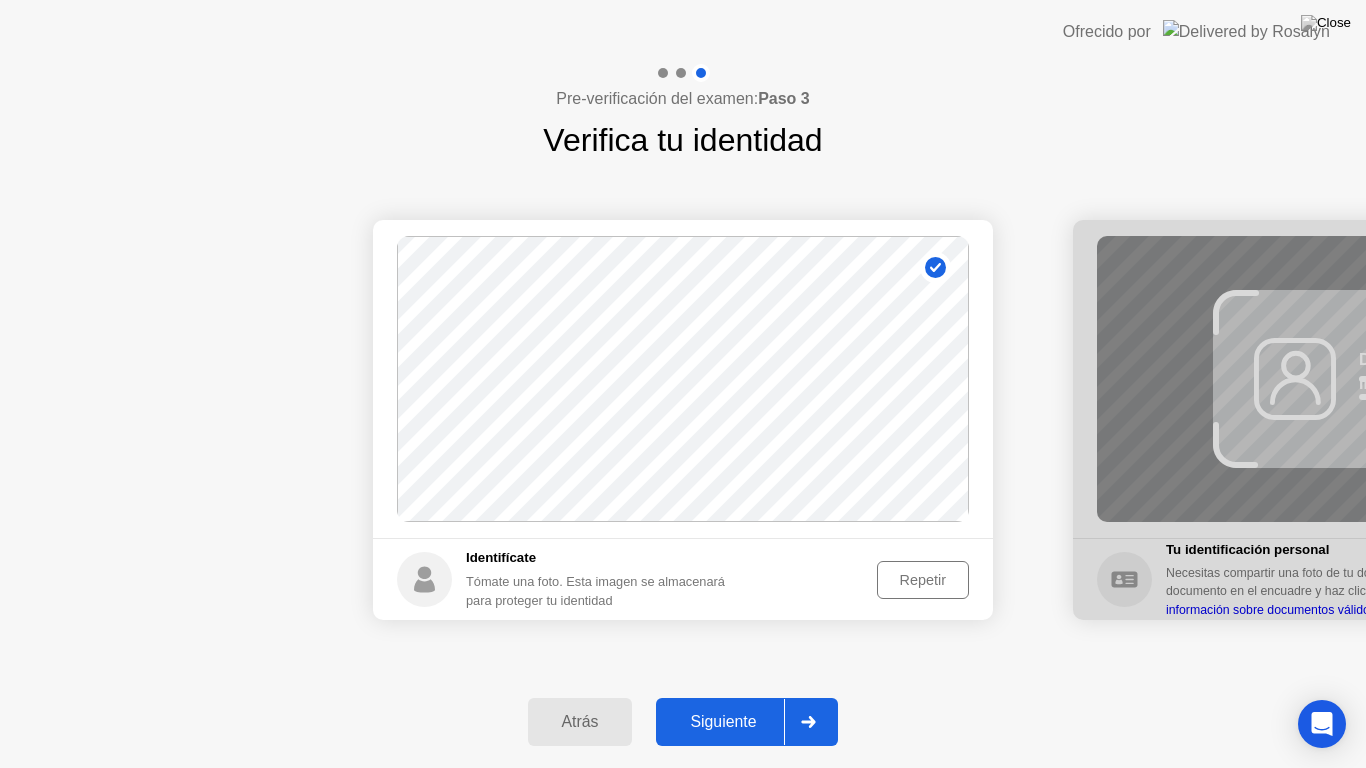 click on "Siguiente" 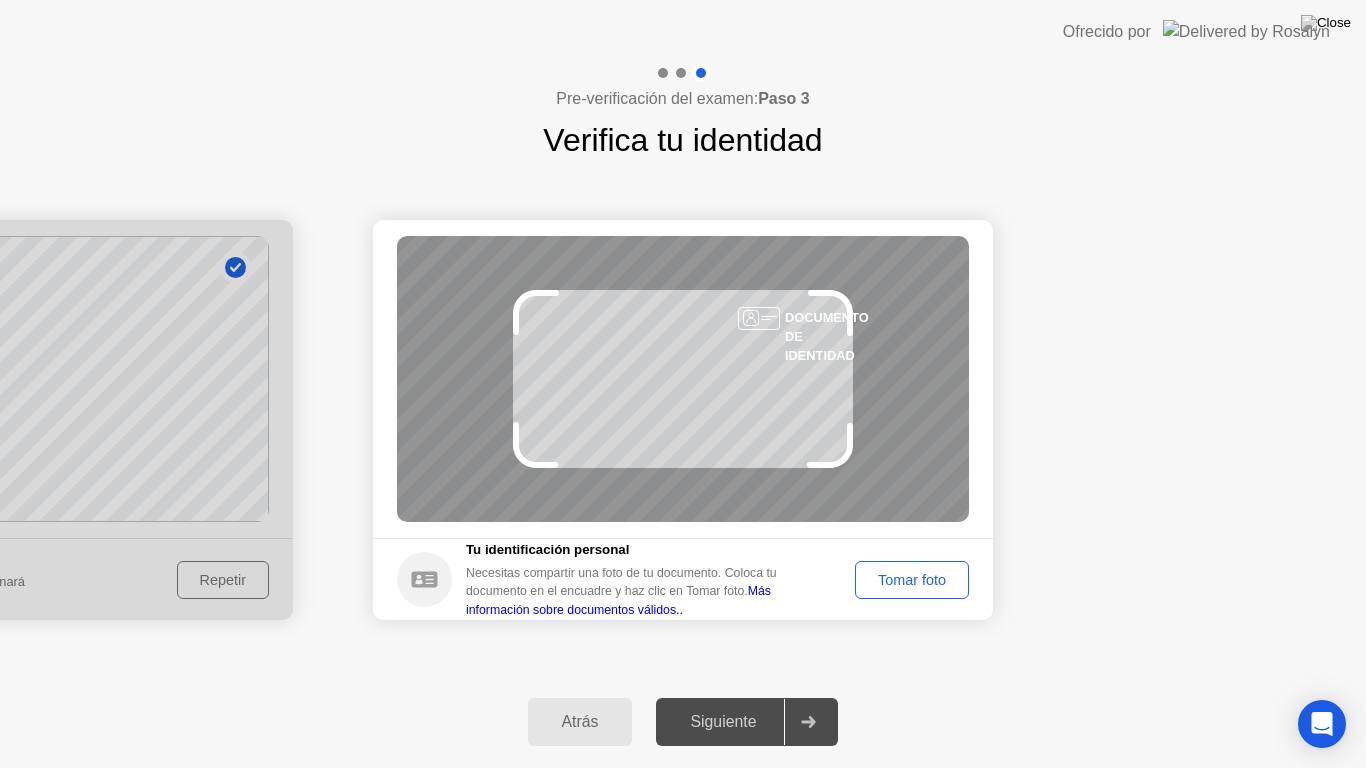 click on "Tomar foto" 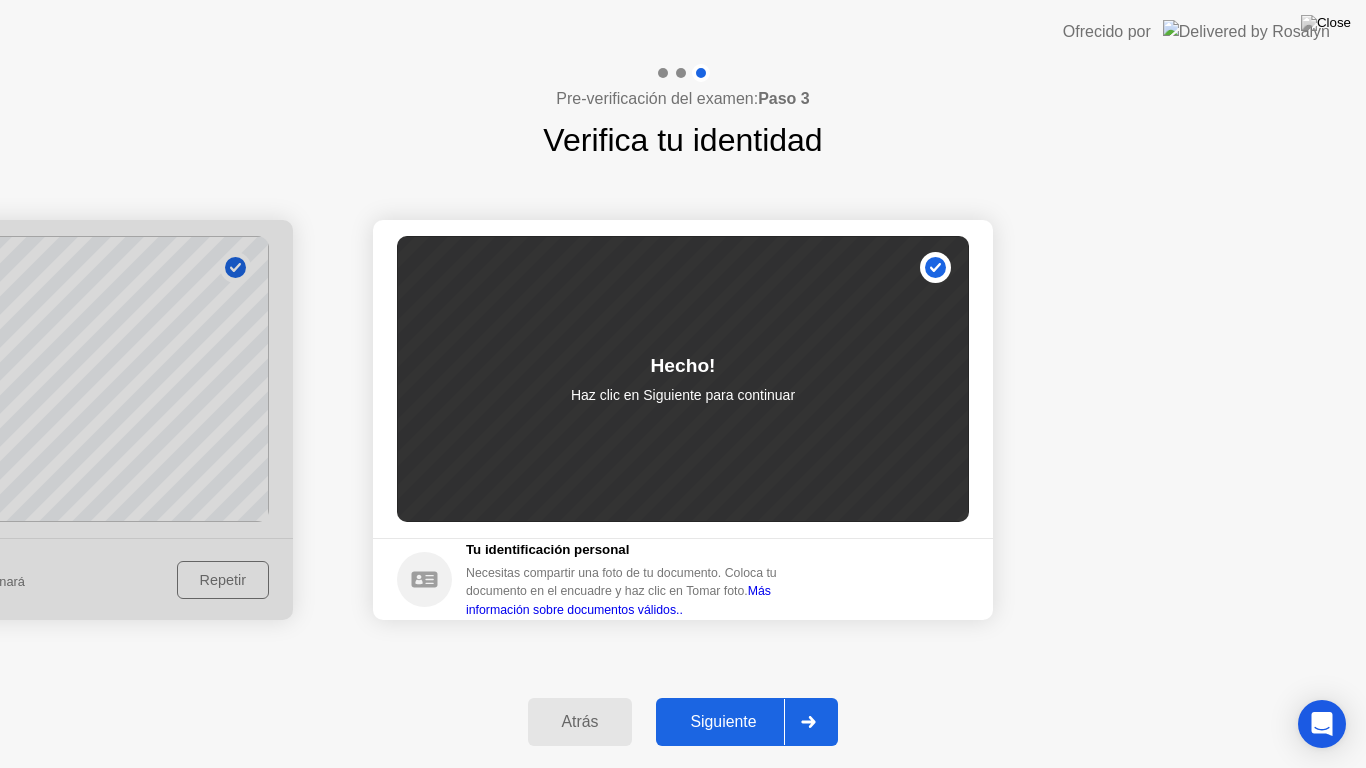click on "Siguiente" 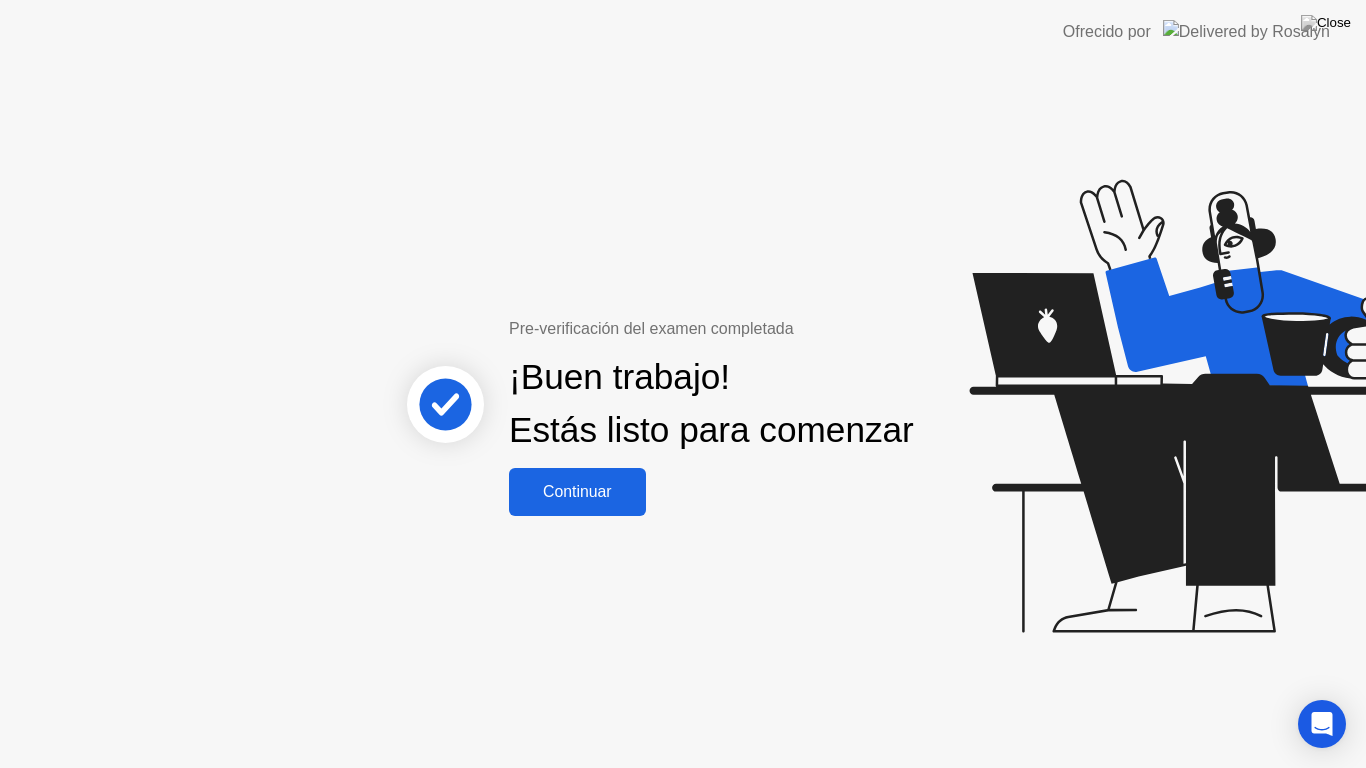 click on "Continuar" 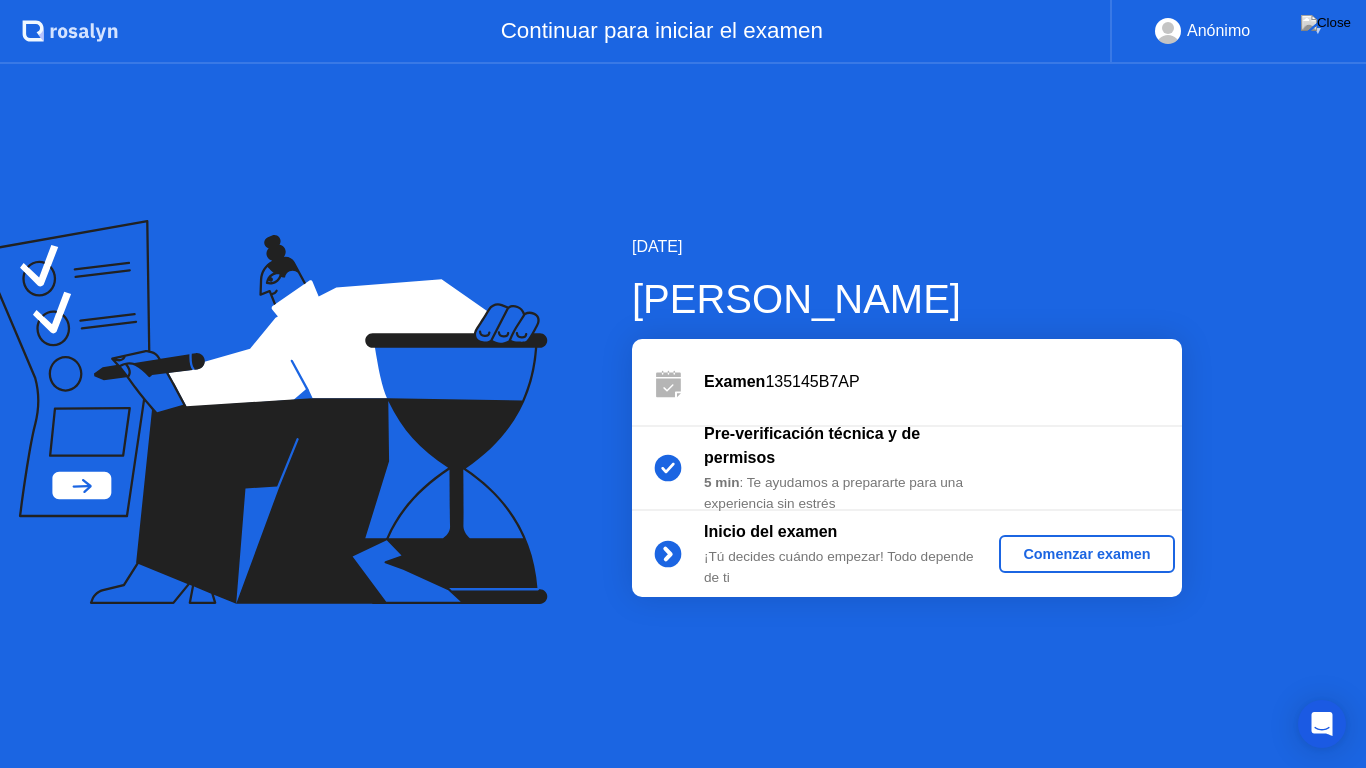 click on "Comenzar examen" 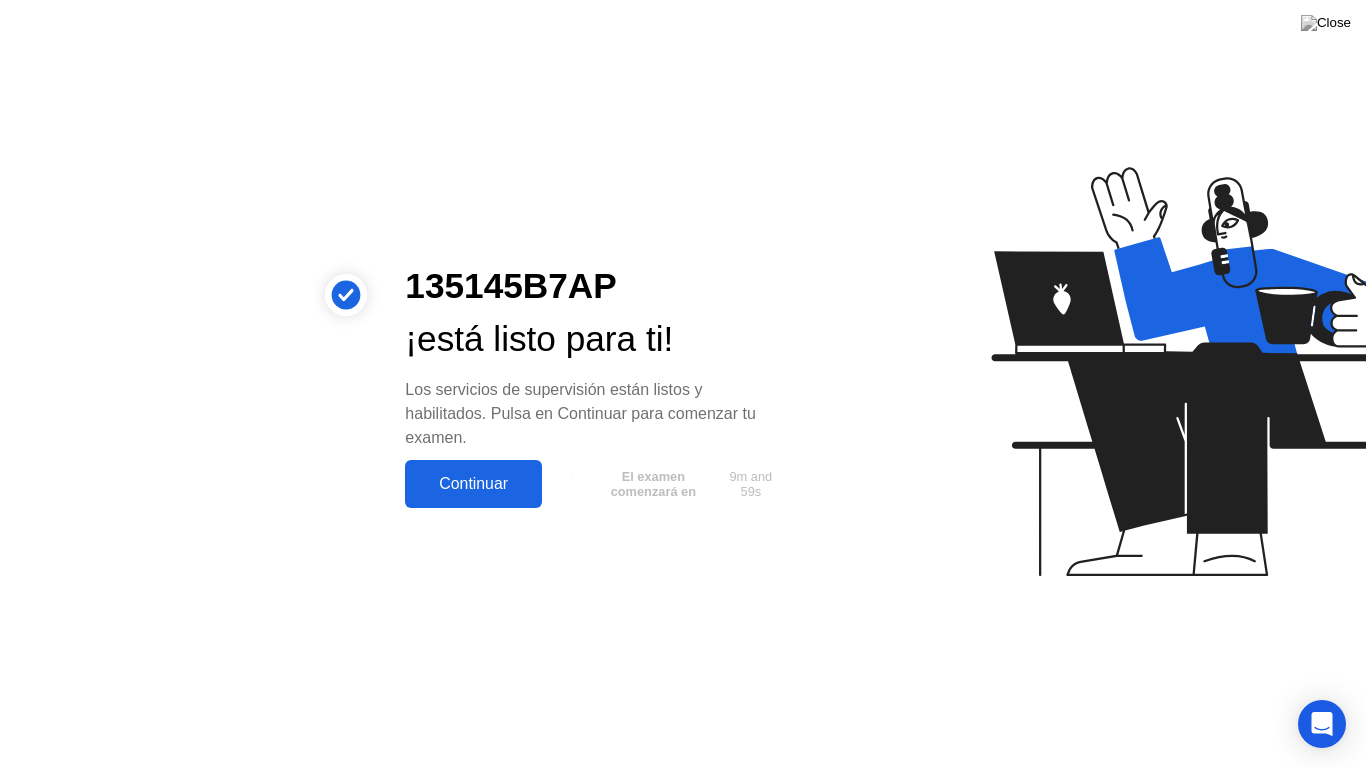 click on "Continuar" 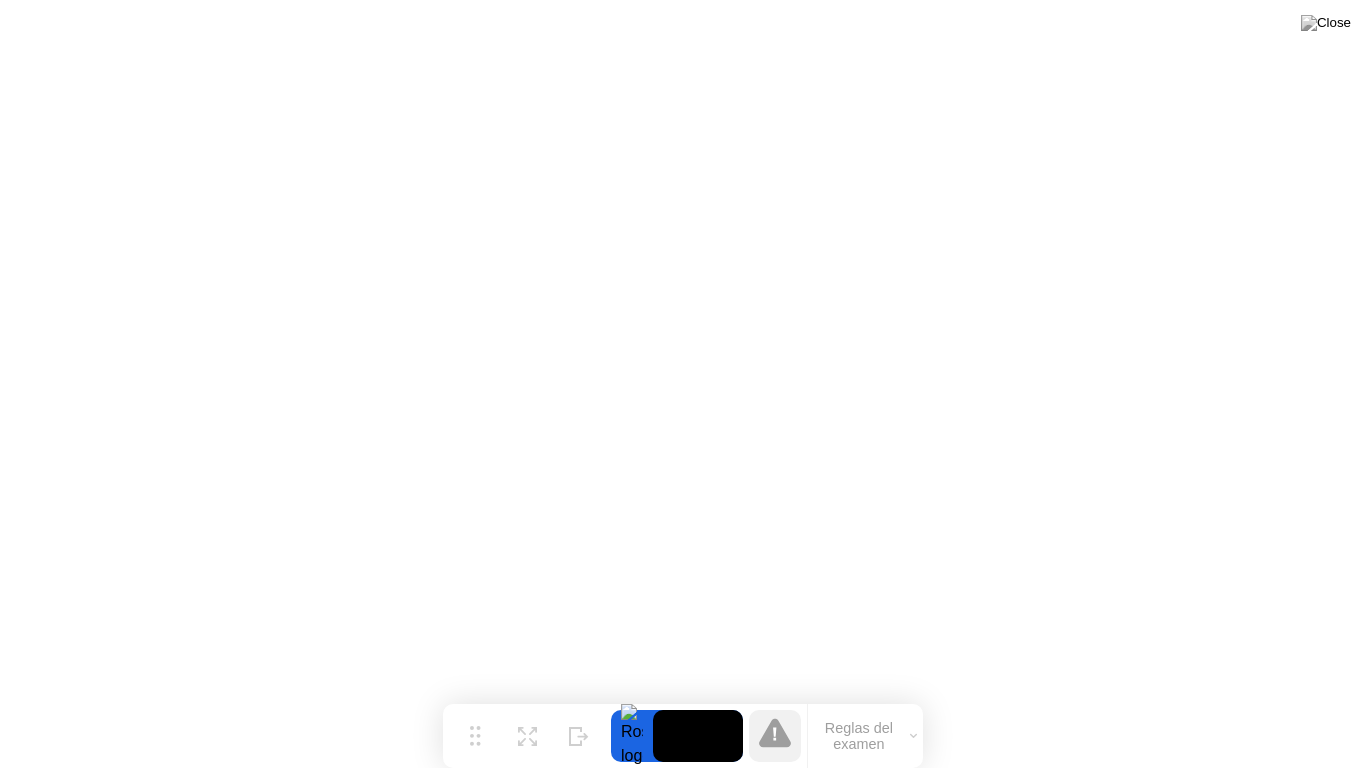 click on "Reglas del examen" 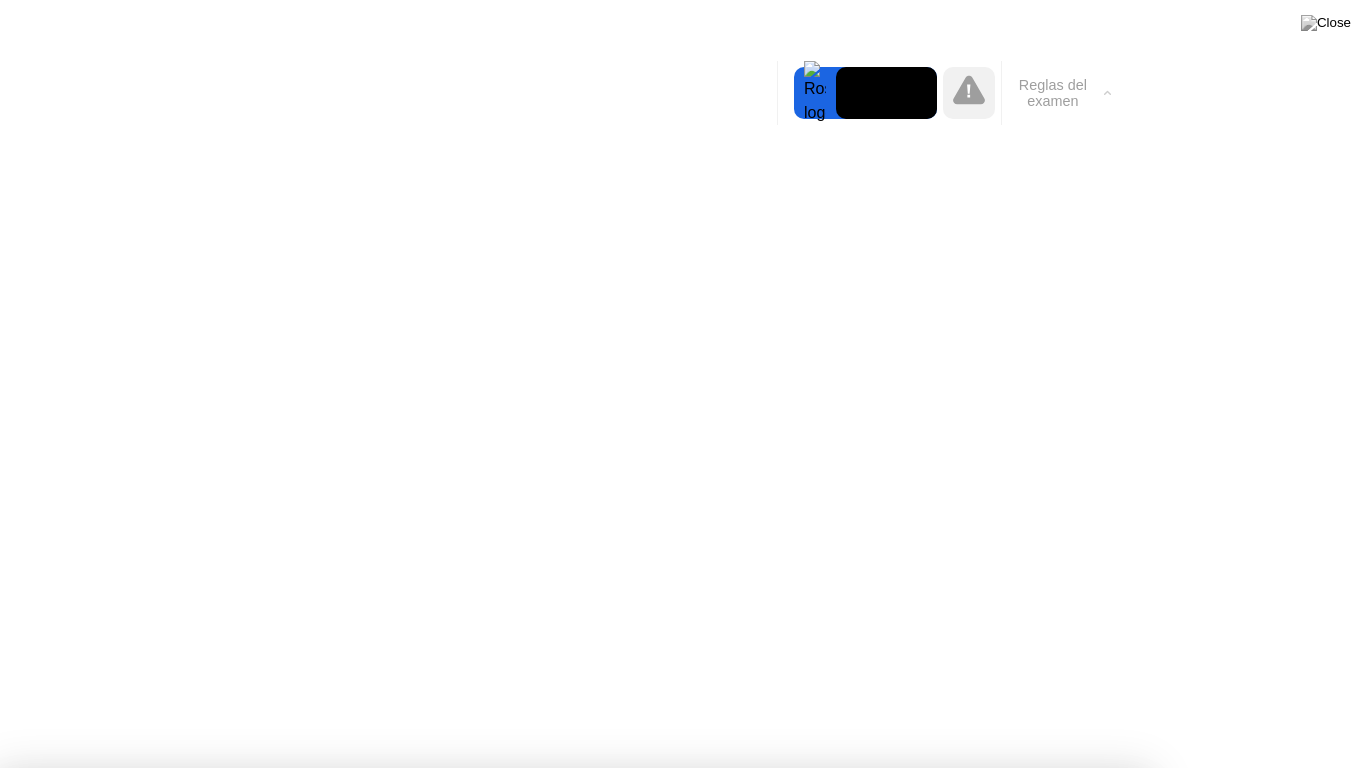 click on "Entendido!" at bounding box center [574, 1375] 